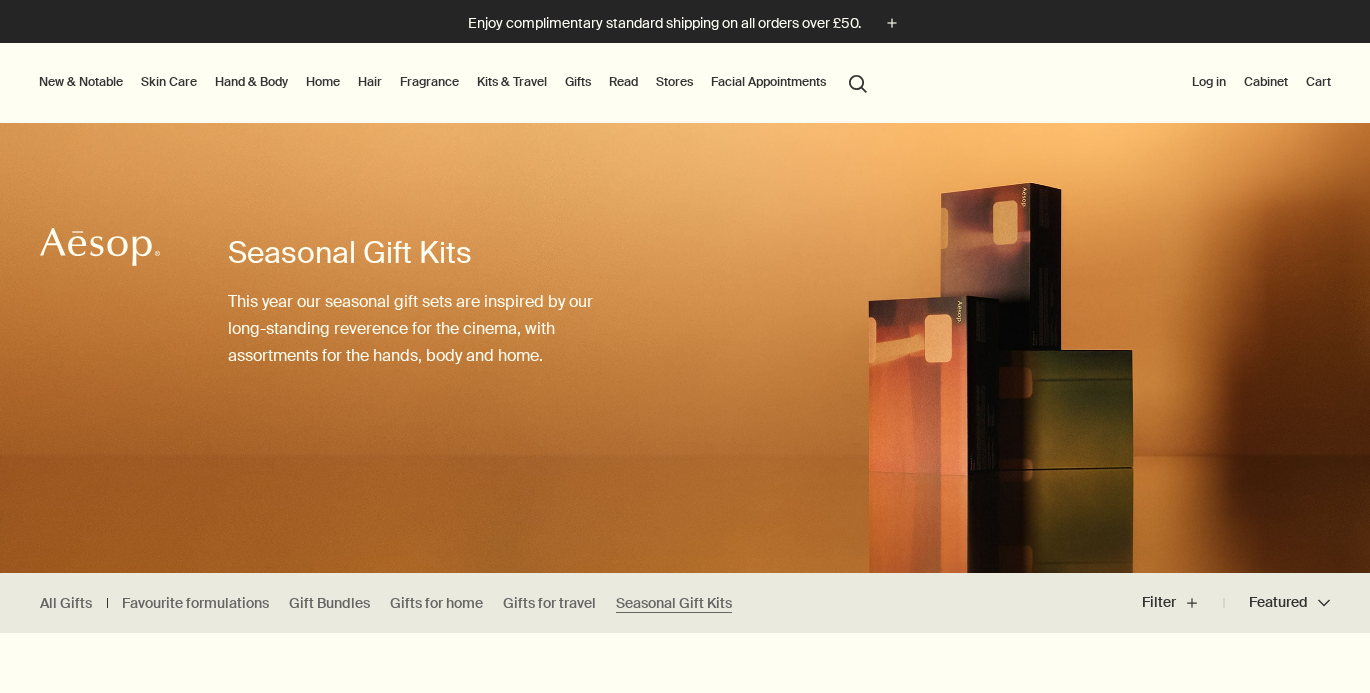 scroll, scrollTop: 0, scrollLeft: 0, axis: both 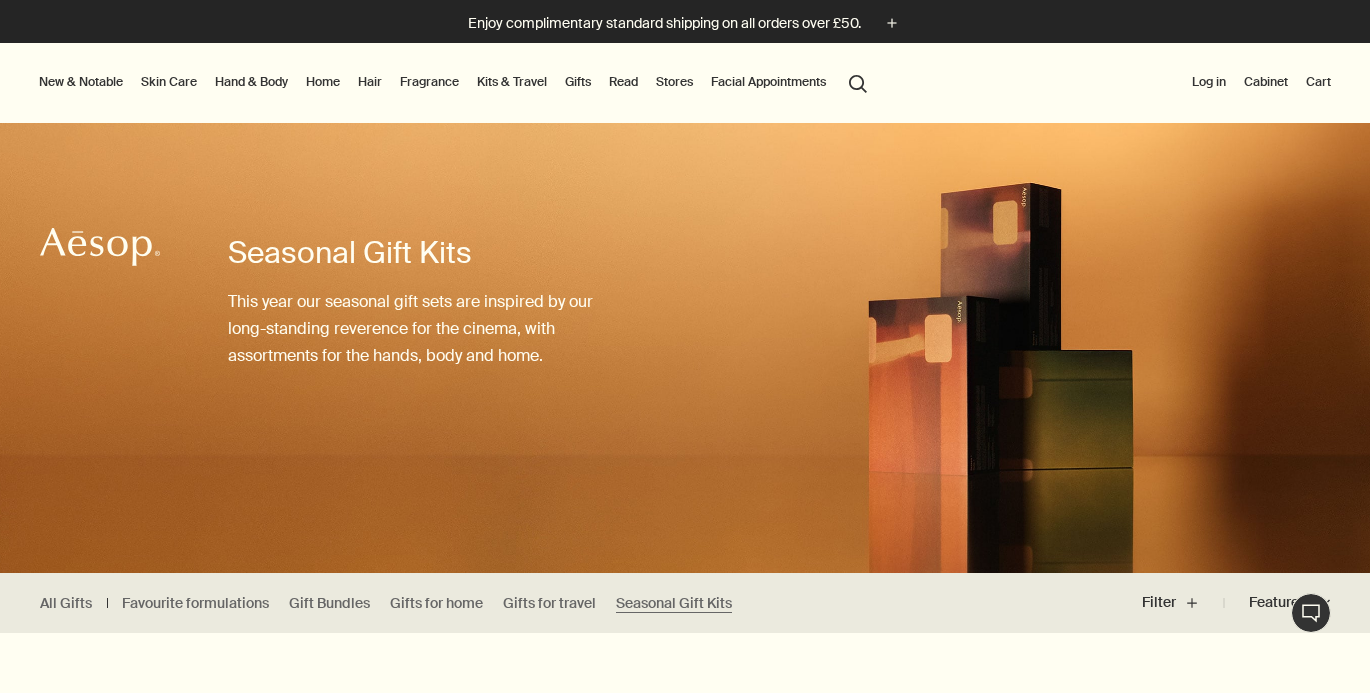 click on "search Search" at bounding box center [858, 82] 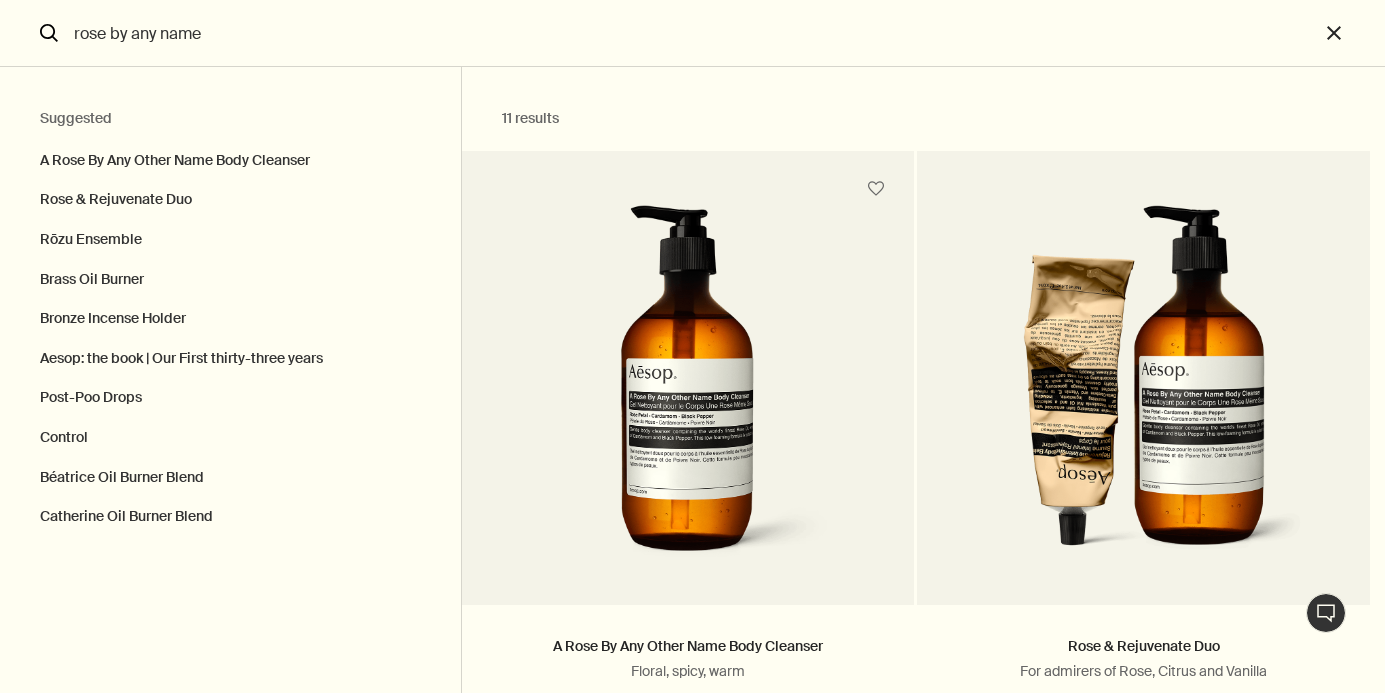 type on "rose by any name" 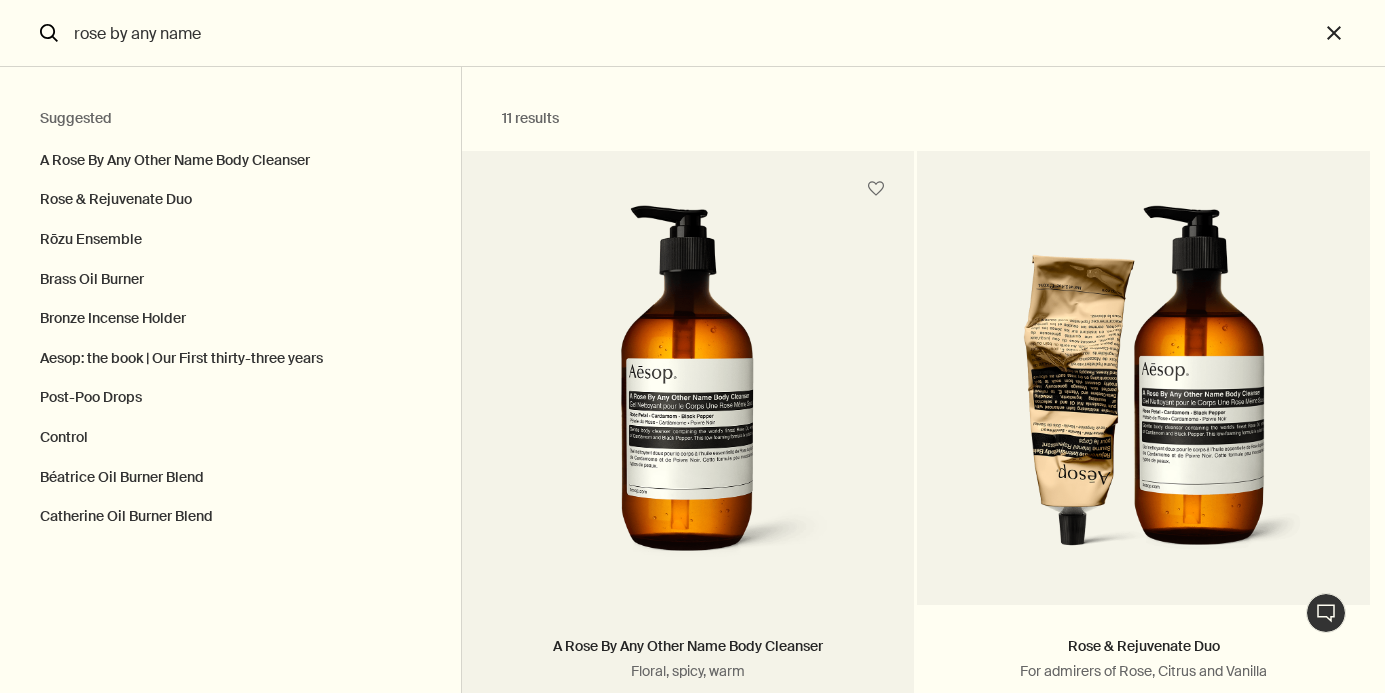 scroll, scrollTop: 0, scrollLeft: 0, axis: both 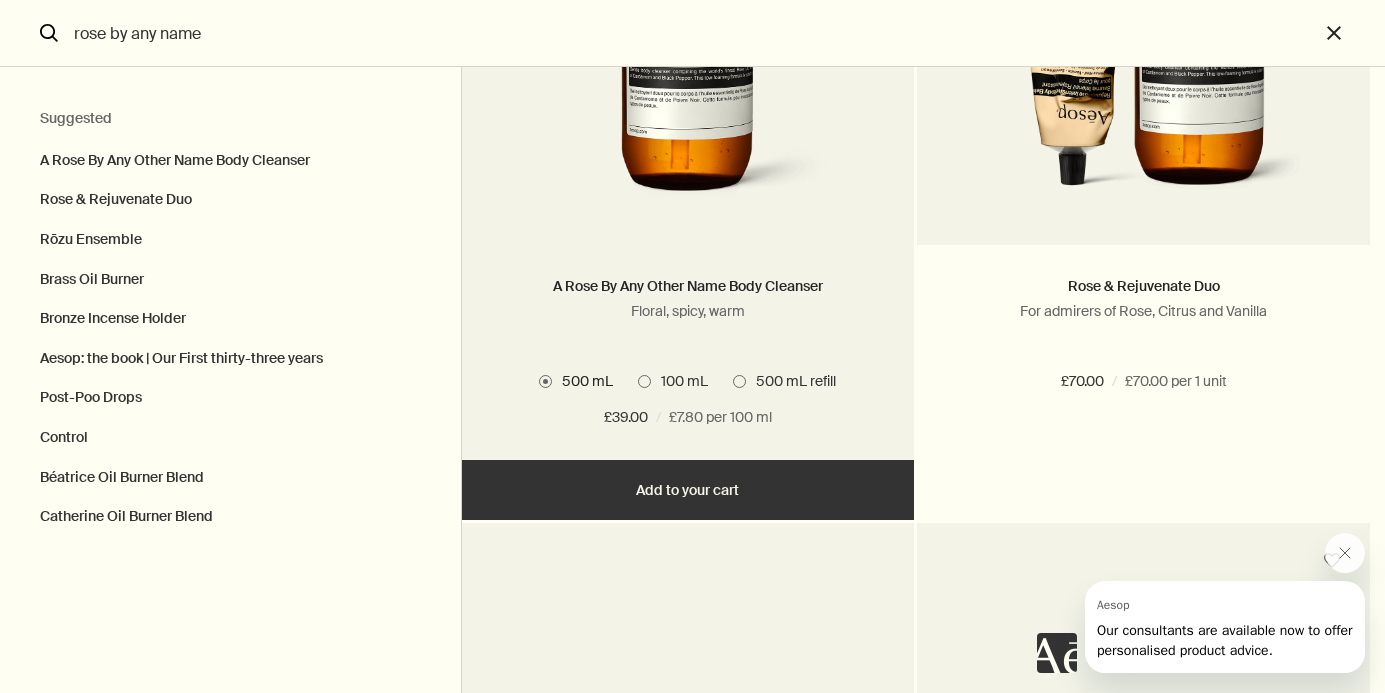 click on "Add Add to your cart" at bounding box center [688, 490] 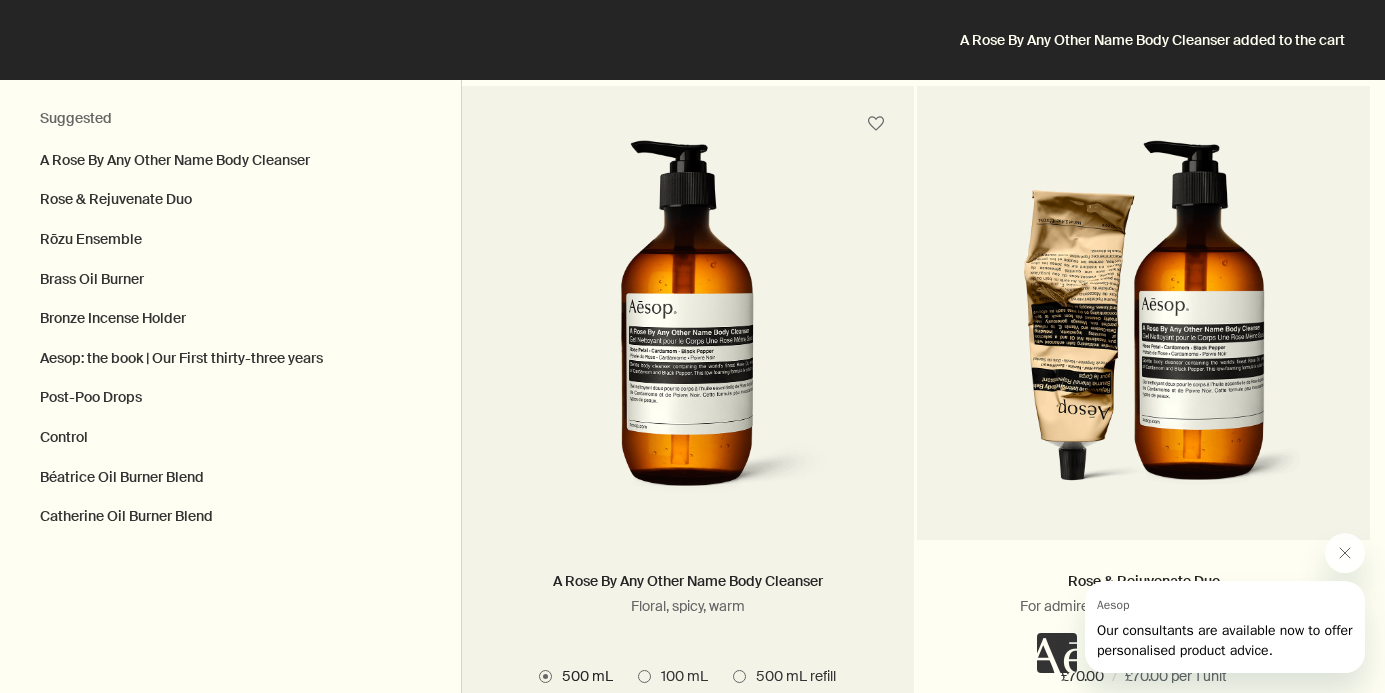 scroll, scrollTop: 0, scrollLeft: 0, axis: both 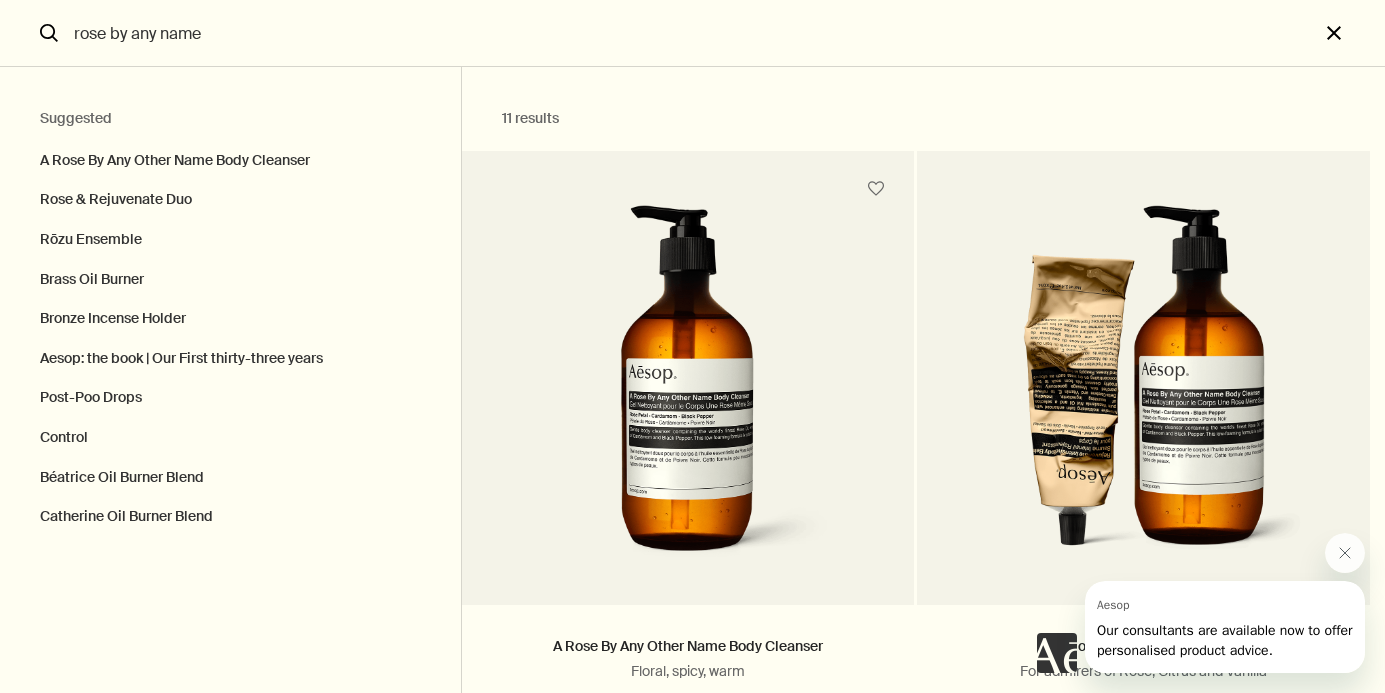 click on "close" at bounding box center [1352, 33] 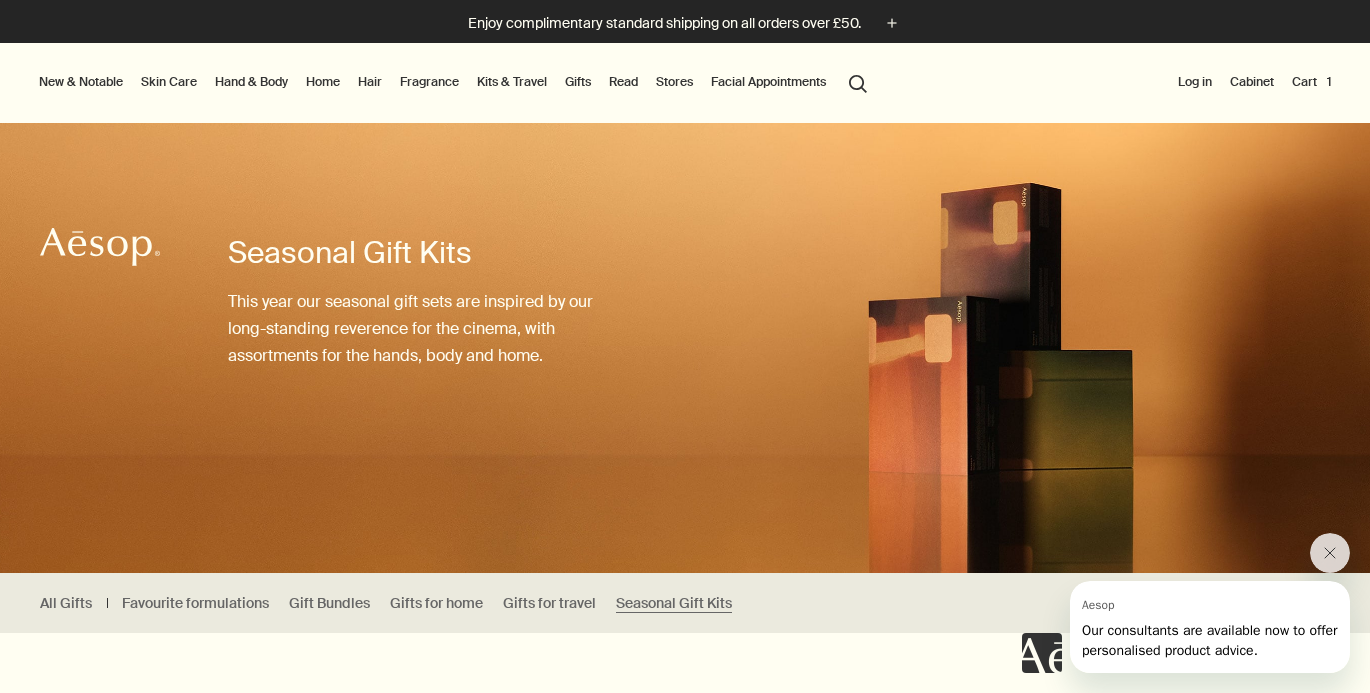 click on "Log in" at bounding box center (1195, 82) 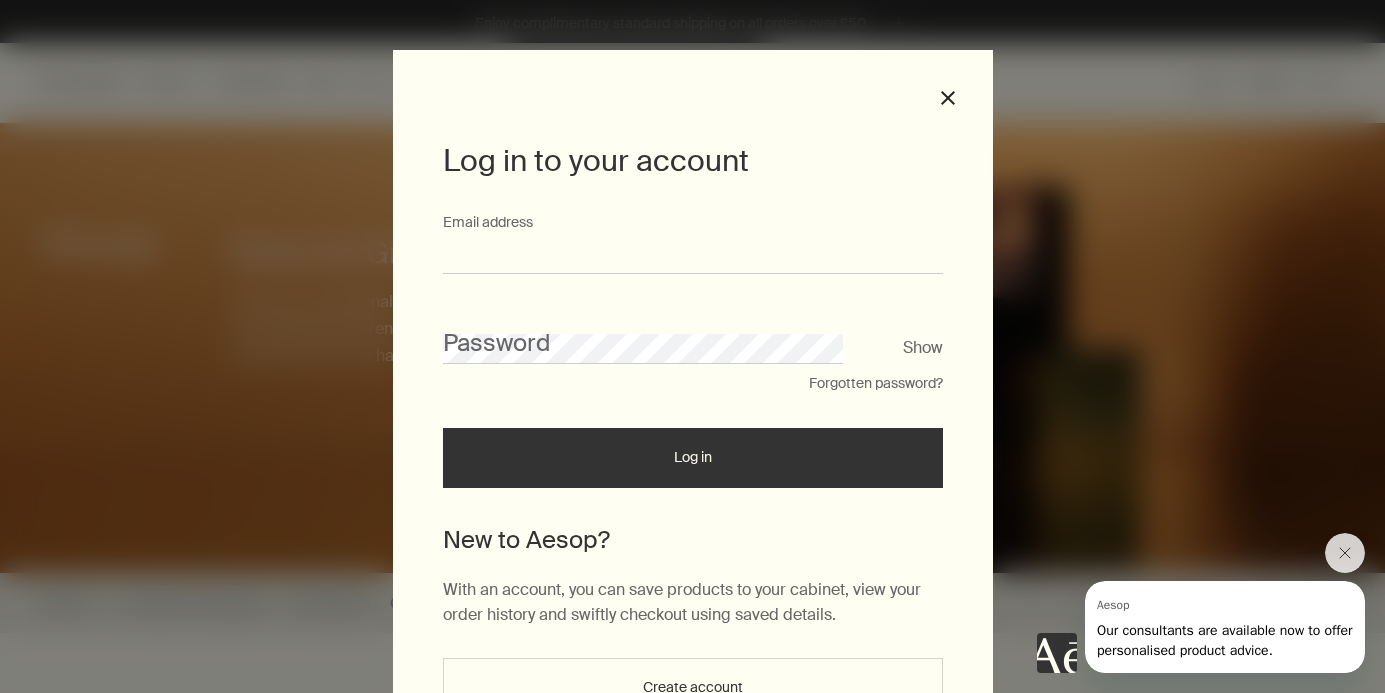 type on "**********" 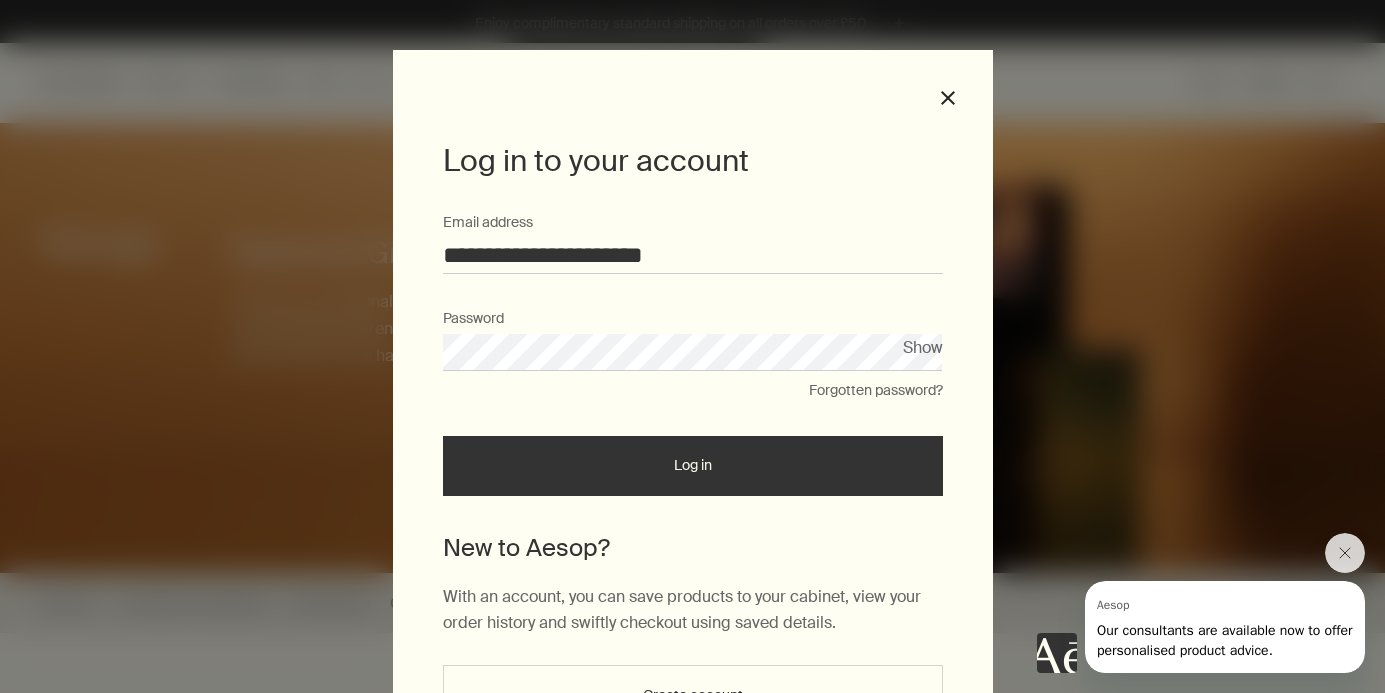 click on "Log in" at bounding box center (693, 466) 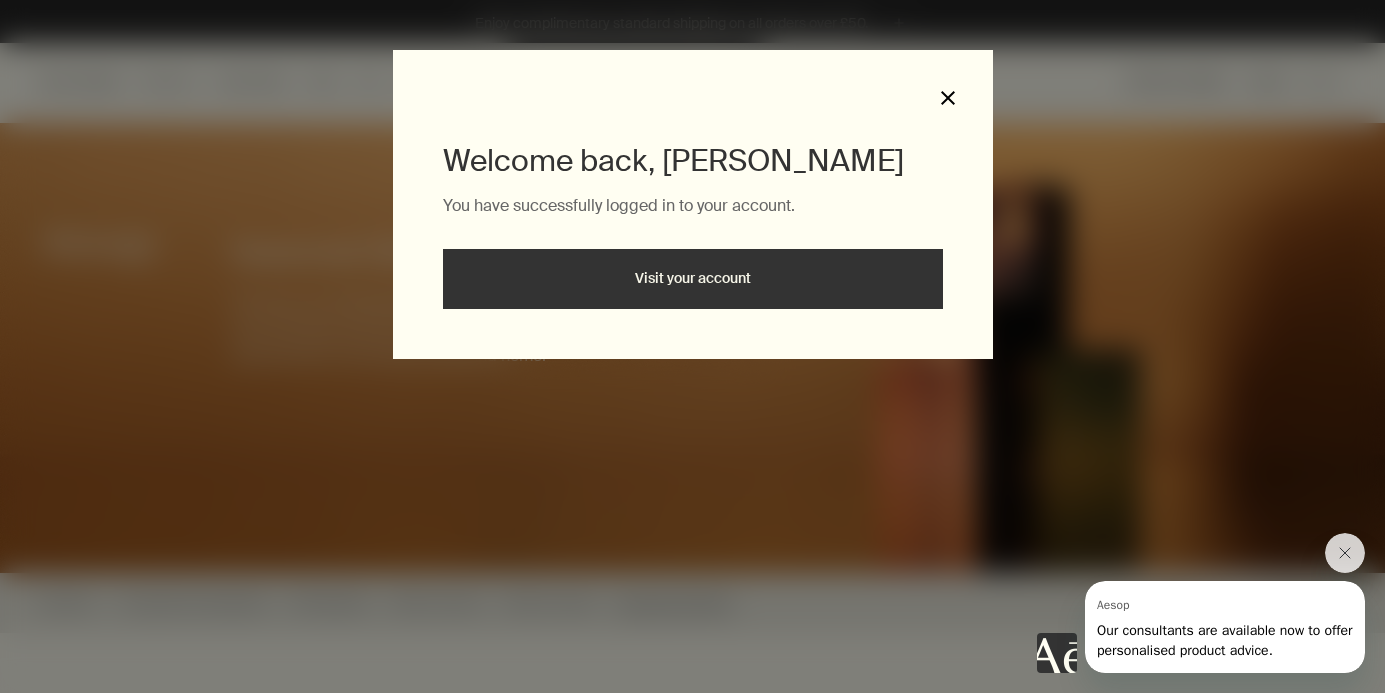 click on "close" at bounding box center (948, 98) 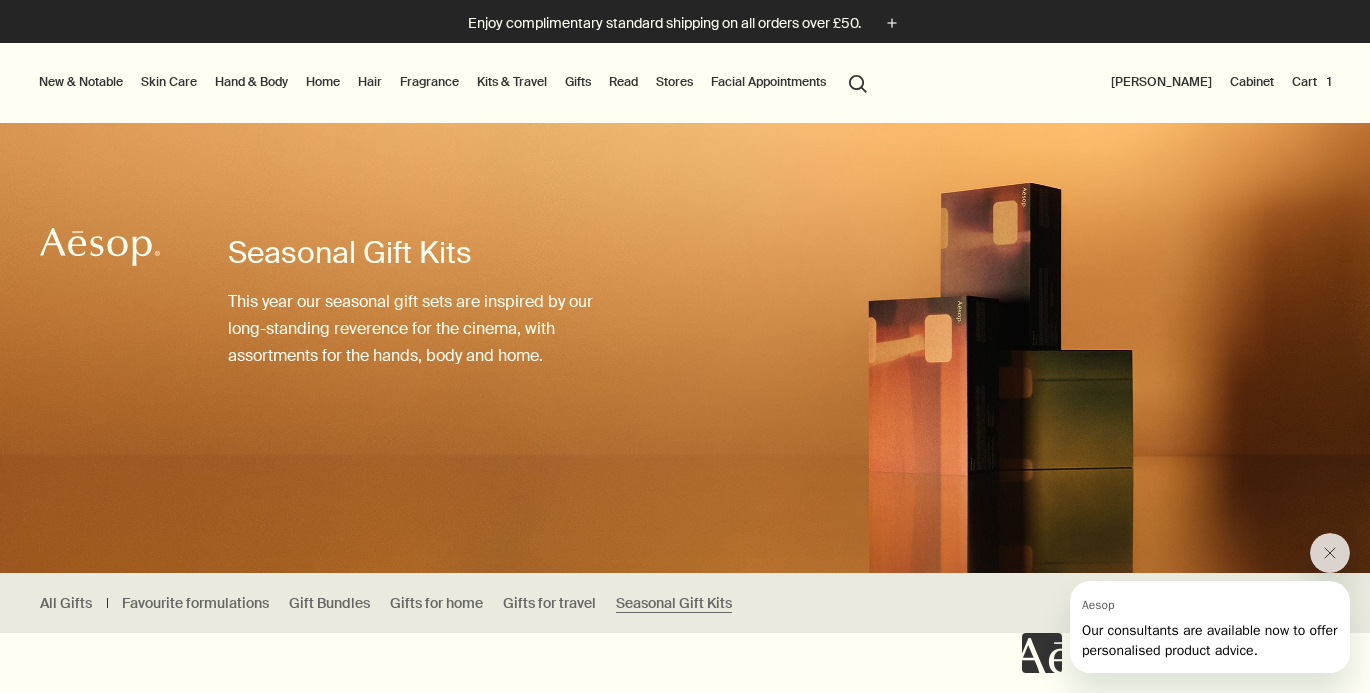 click on "Hand & Body" at bounding box center [251, 82] 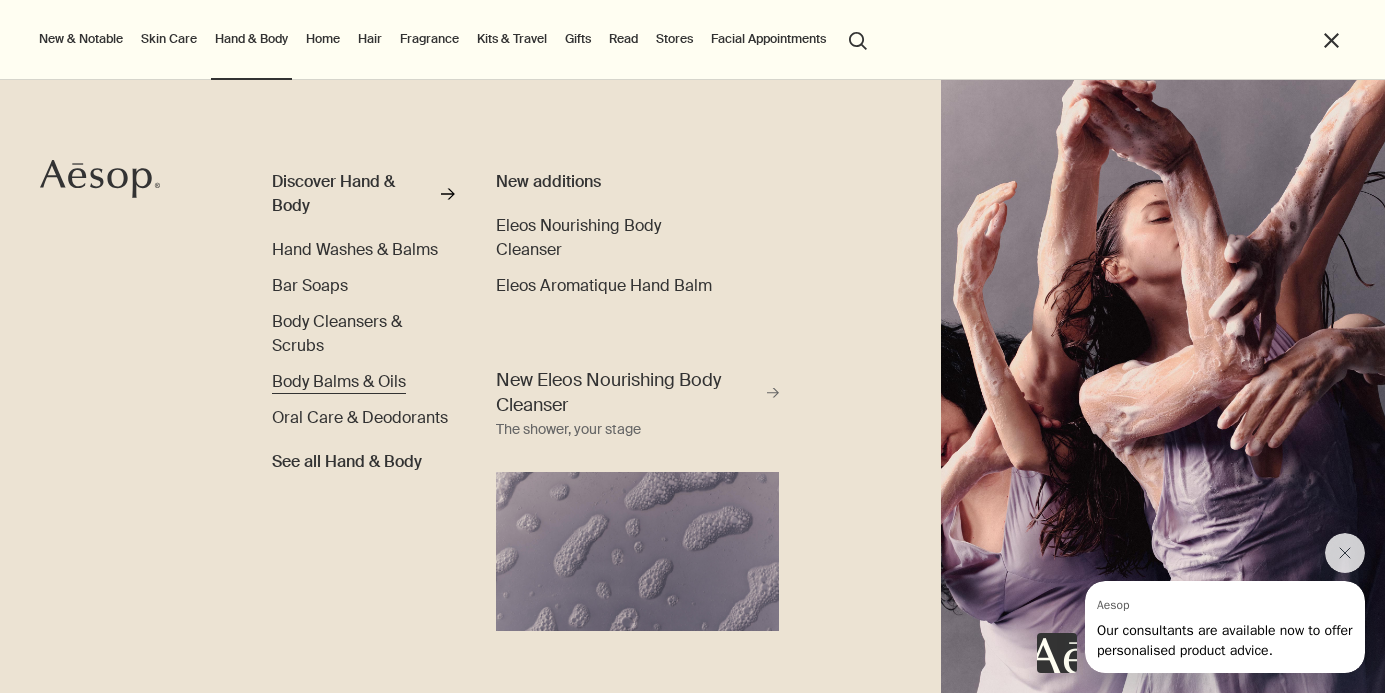 click on "Body Balms & Oils" at bounding box center (339, 381) 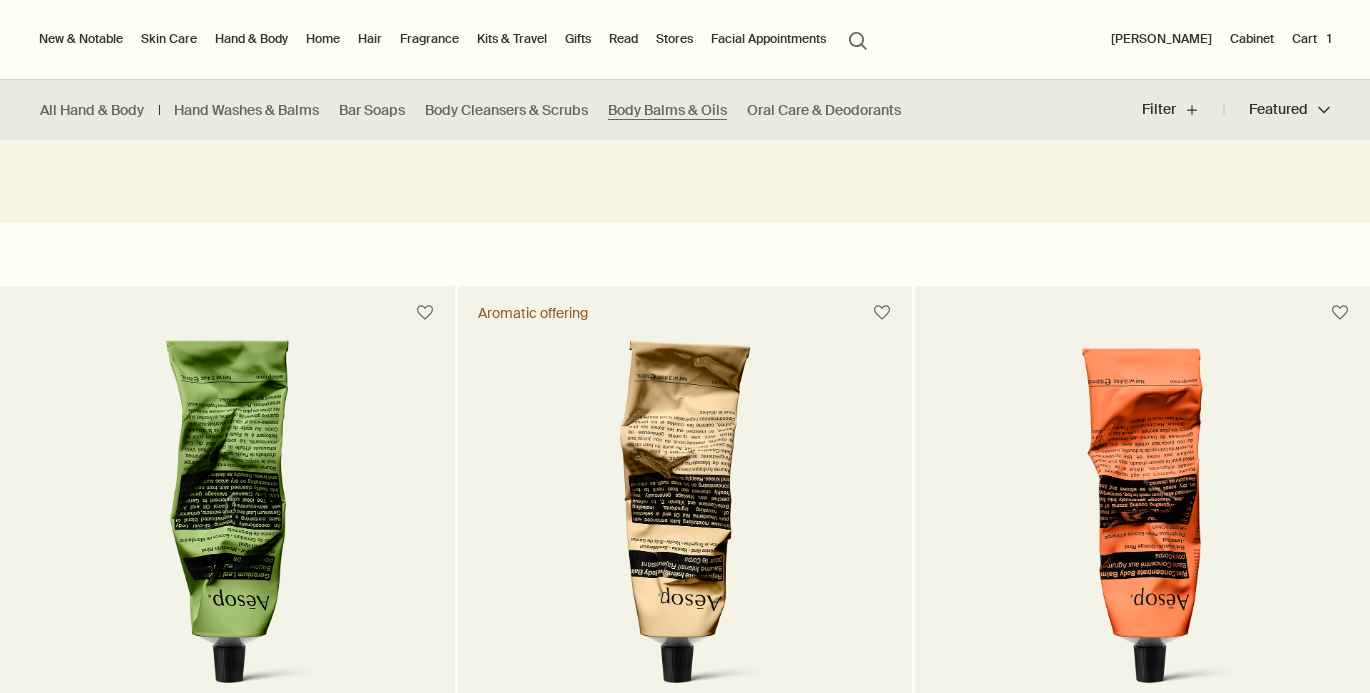 scroll, scrollTop: 0, scrollLeft: 0, axis: both 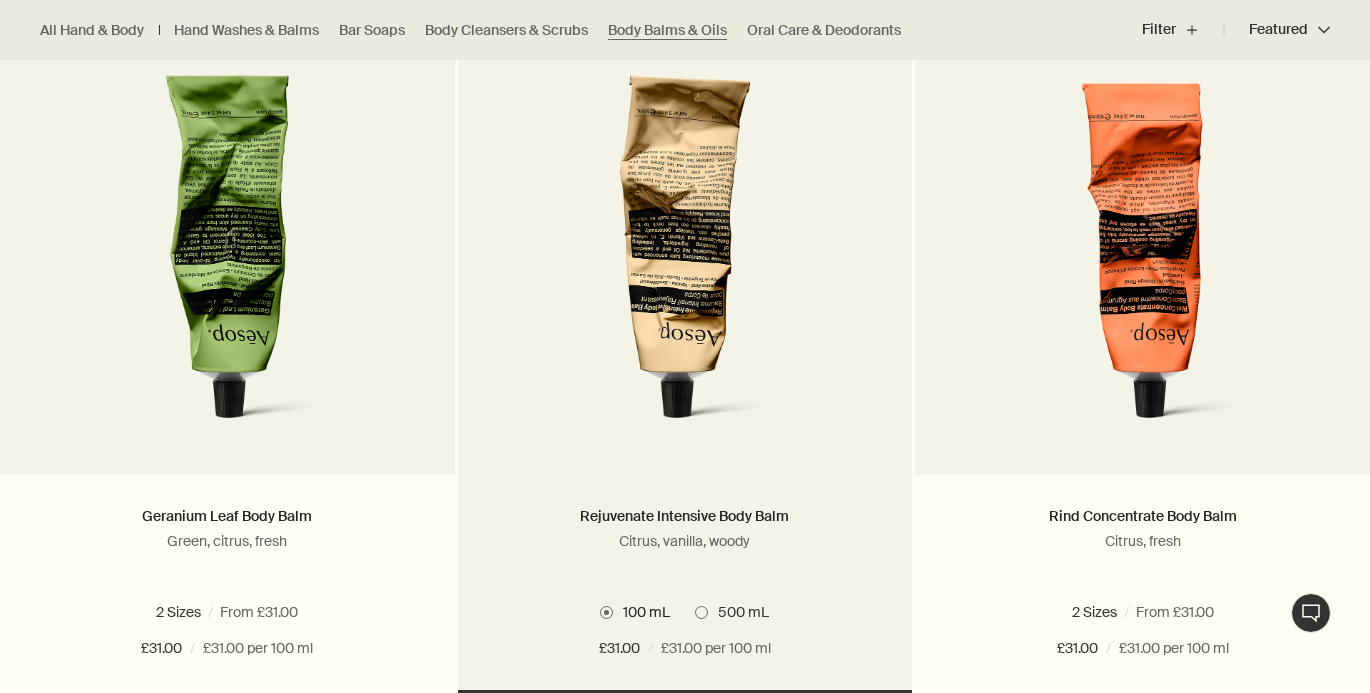 click at bounding box center (701, 612) 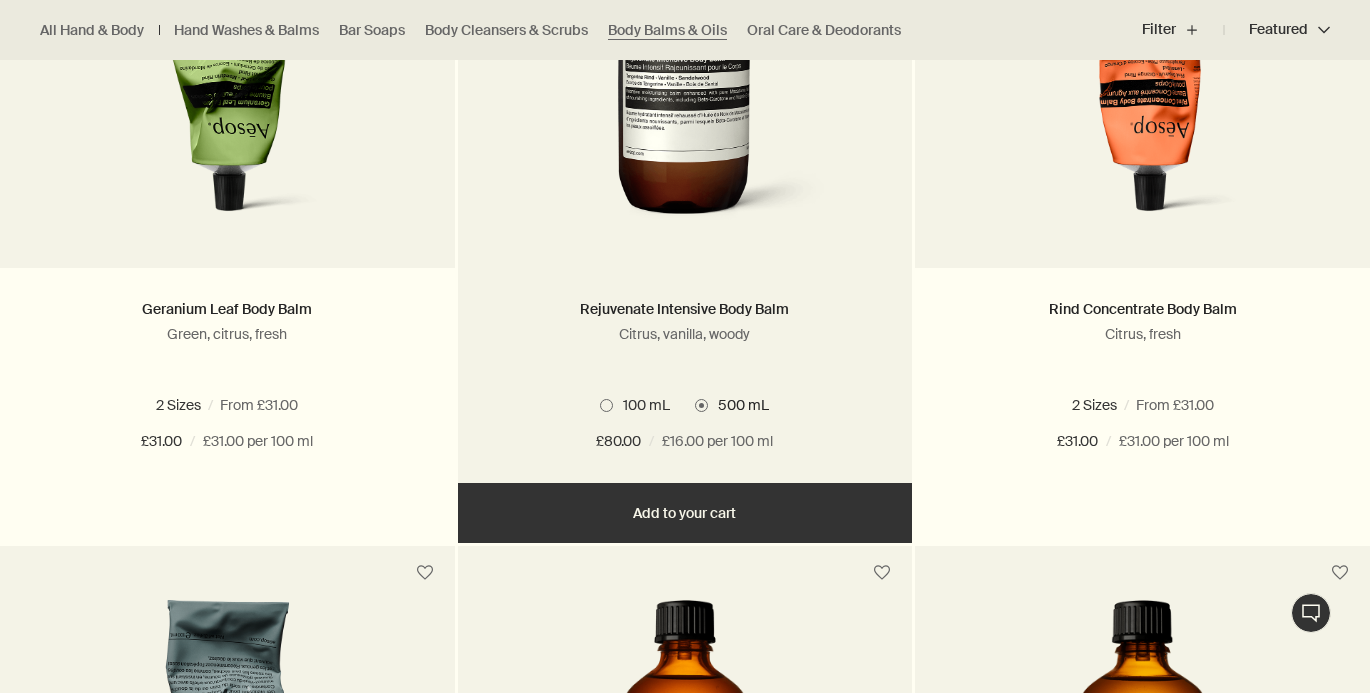 scroll, scrollTop: 827, scrollLeft: 0, axis: vertical 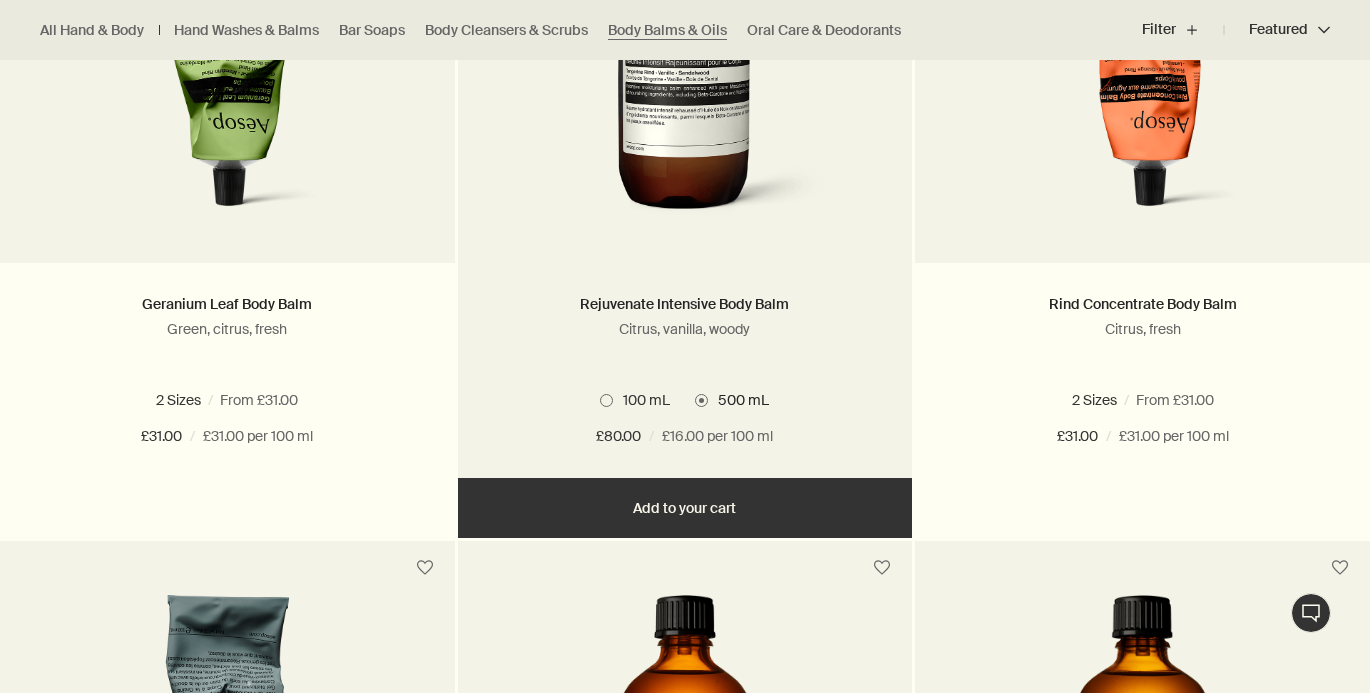 click on "Add Add to your cart" at bounding box center [685, 508] 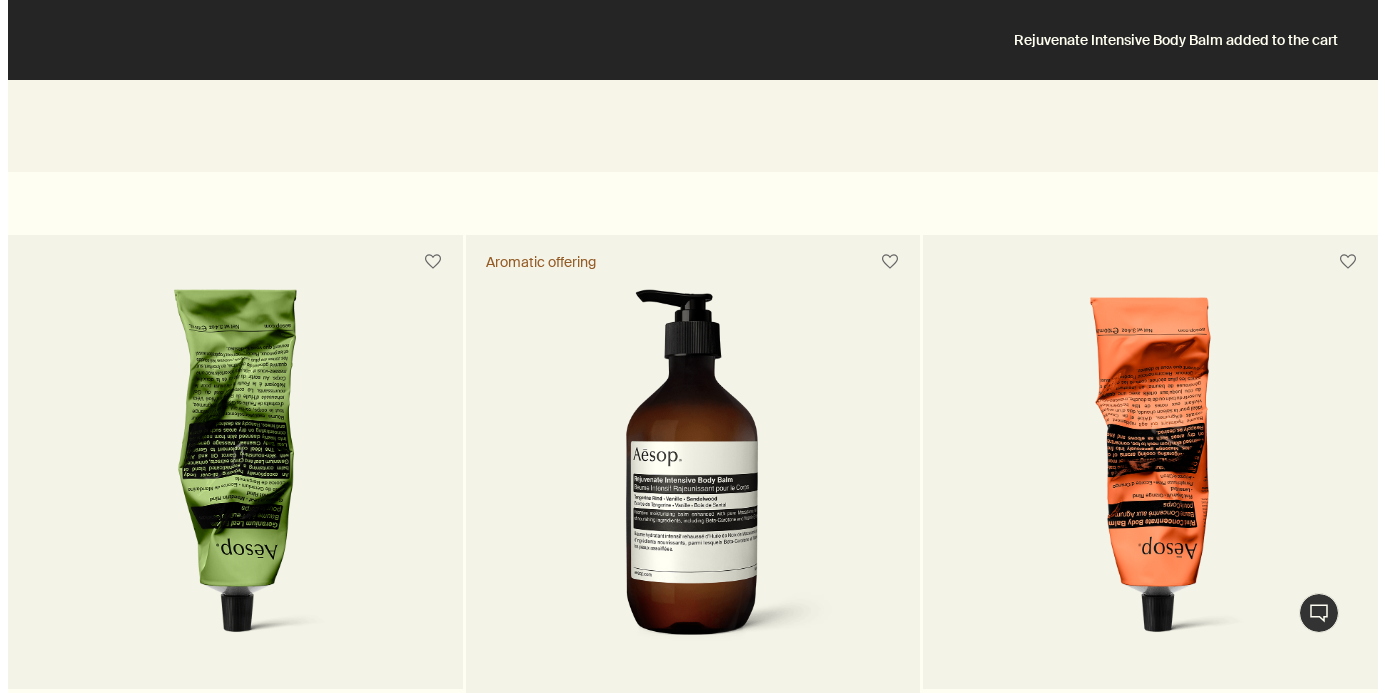 scroll, scrollTop: 0, scrollLeft: 0, axis: both 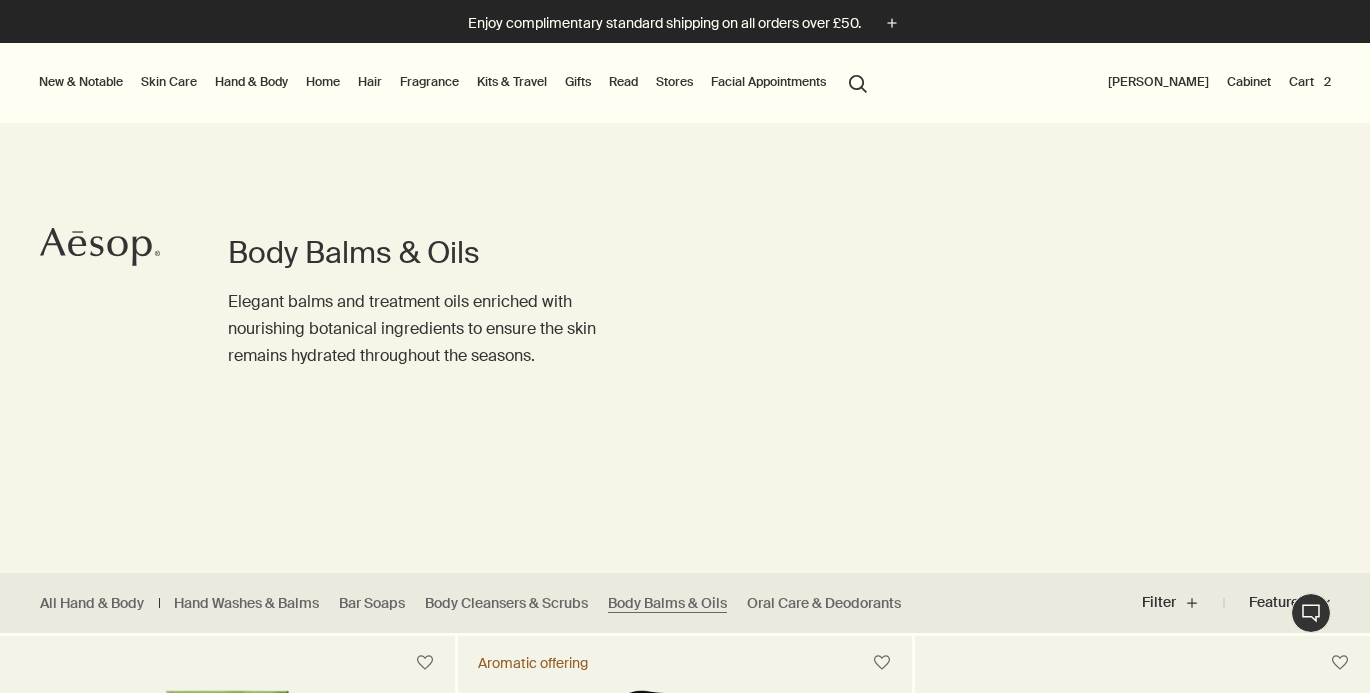 click on "Cart 2" at bounding box center (1310, 82) 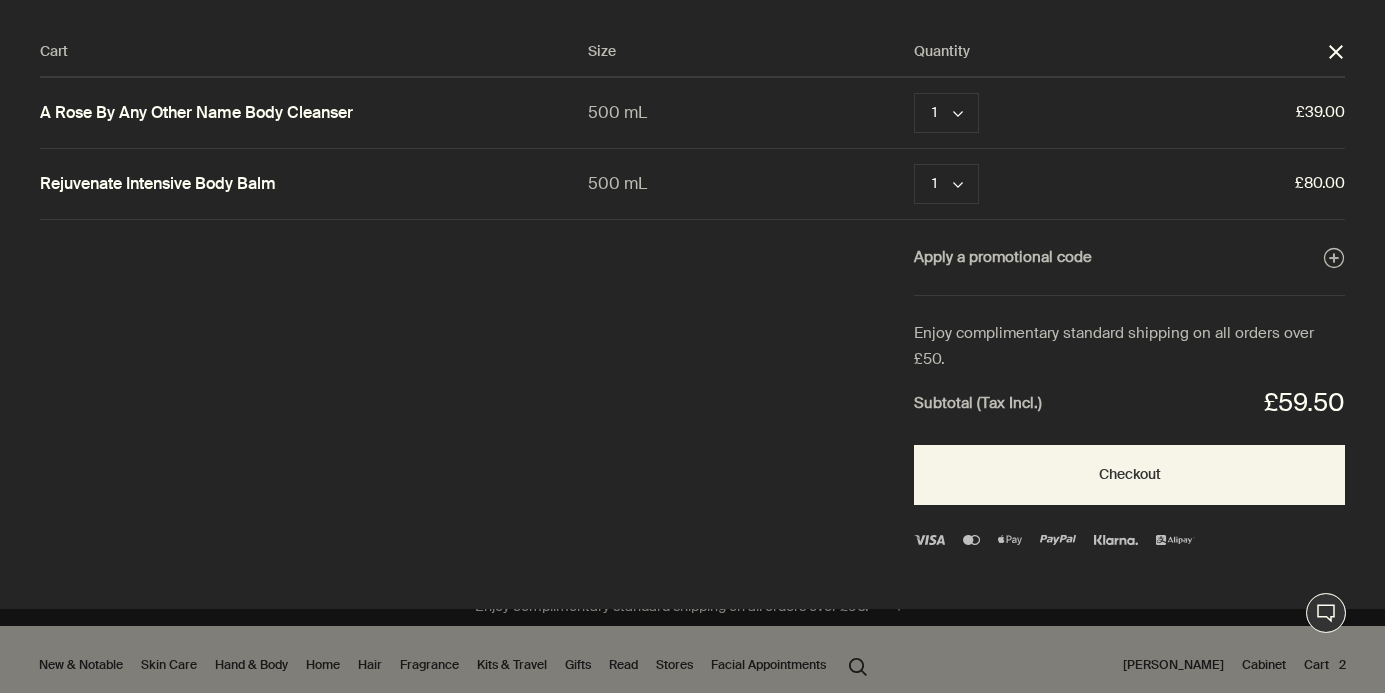 click on "close" at bounding box center [1336, 52] 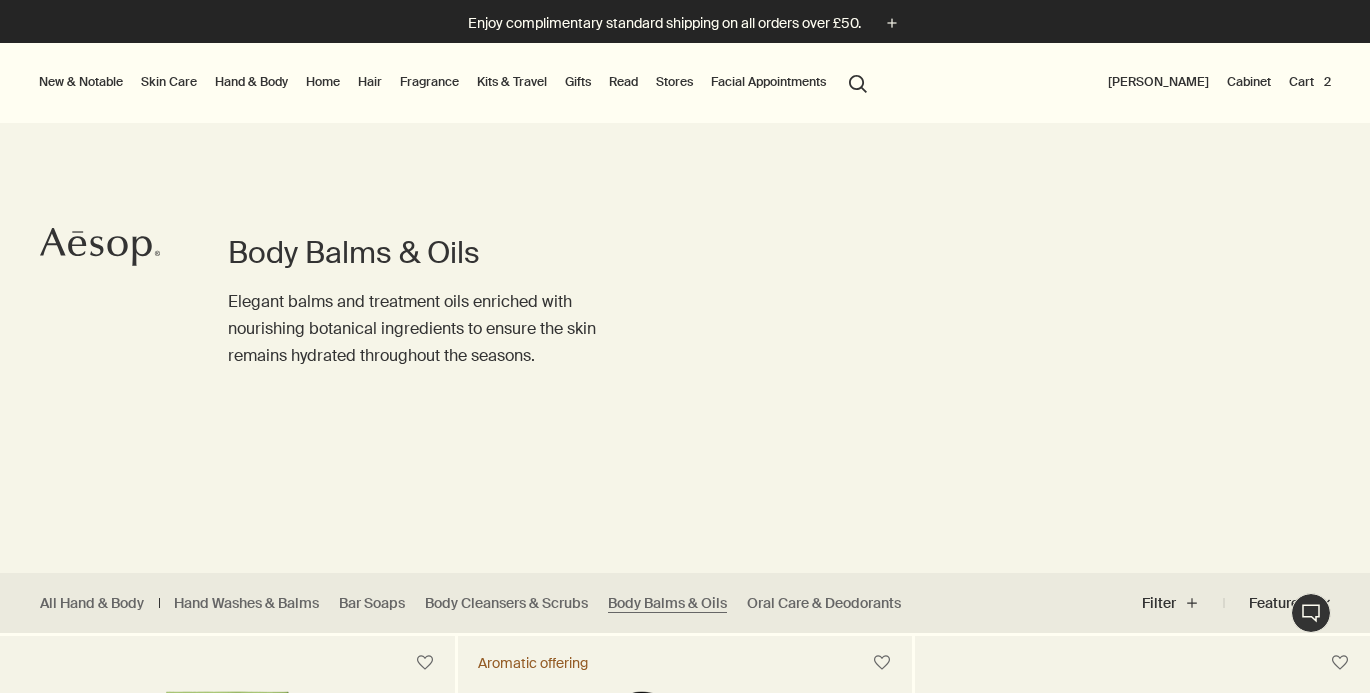 click on "search Search" at bounding box center (858, 82) 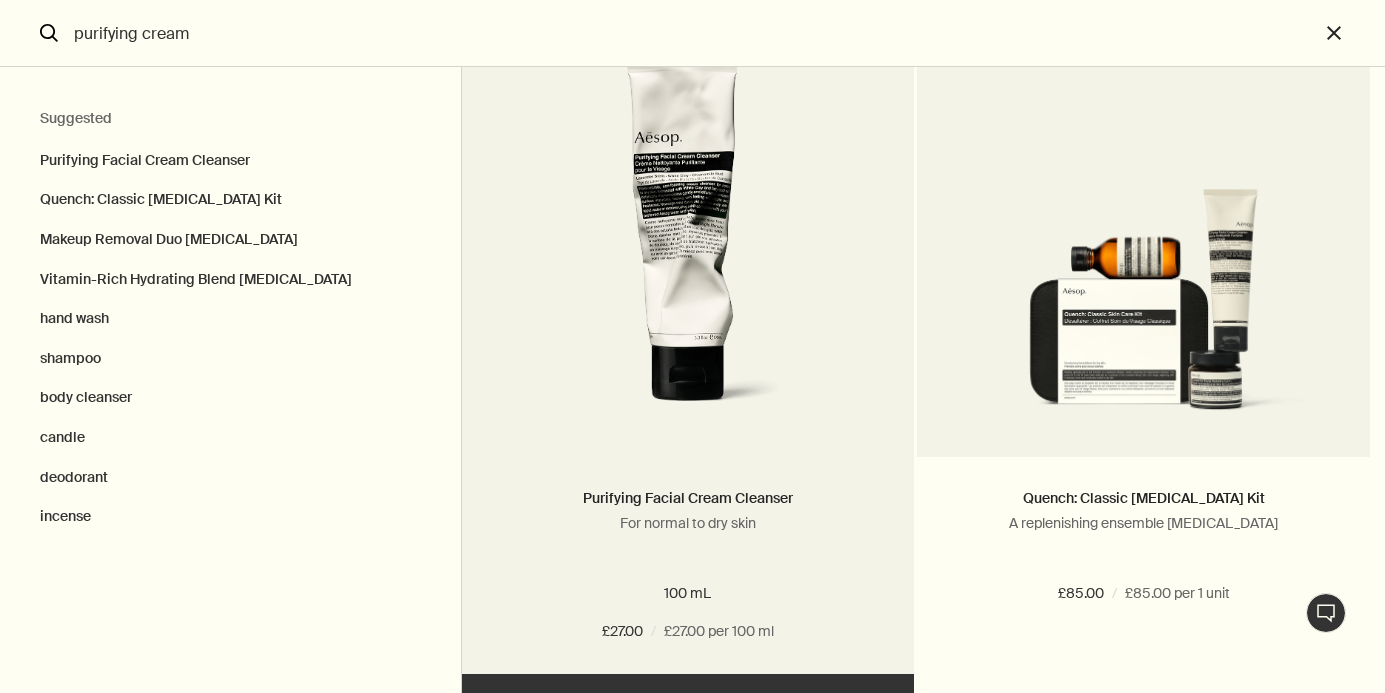 scroll, scrollTop: 395, scrollLeft: 0, axis: vertical 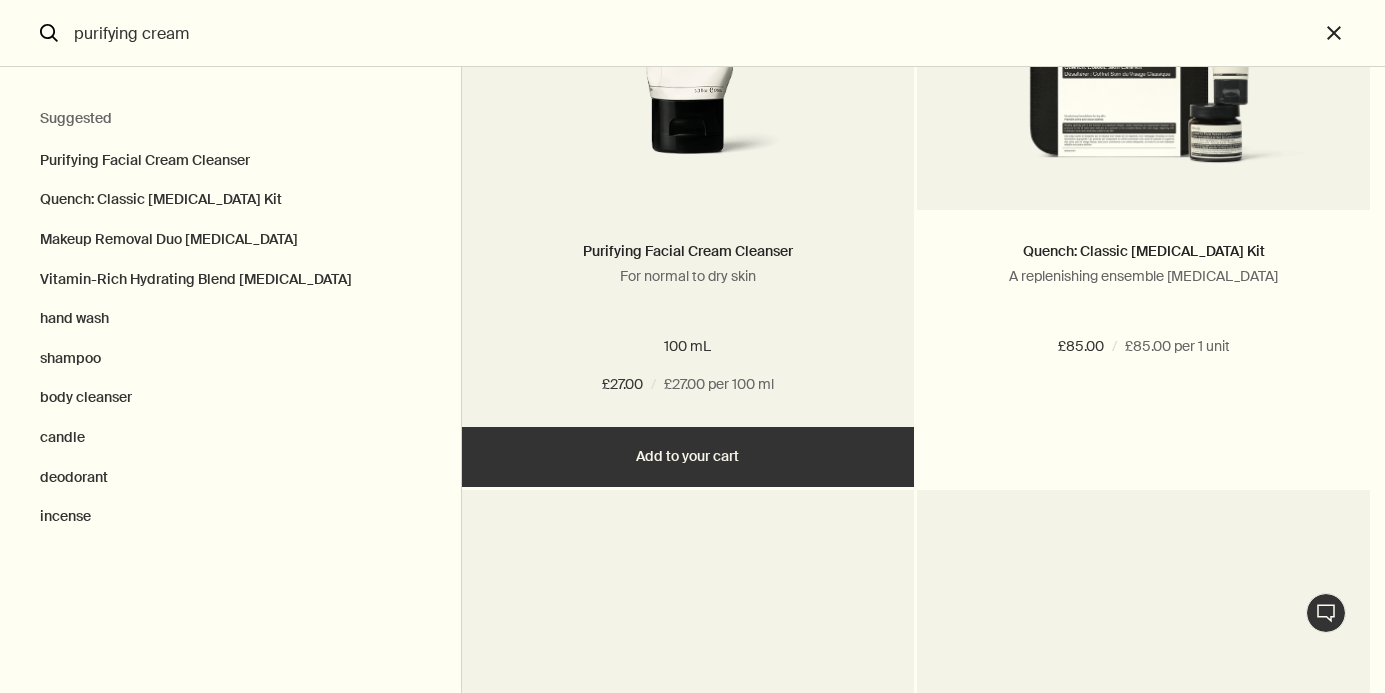 click on "Add Add to your cart" at bounding box center [688, 457] 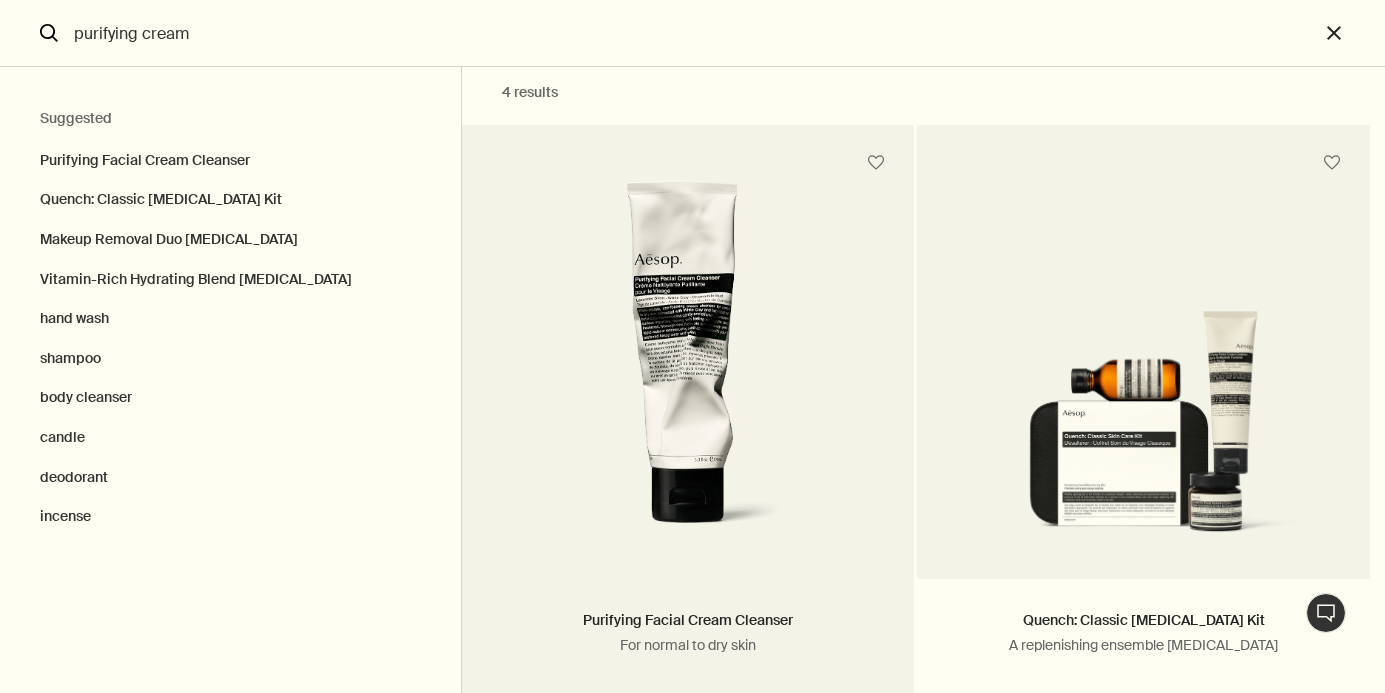 scroll, scrollTop: 0, scrollLeft: 0, axis: both 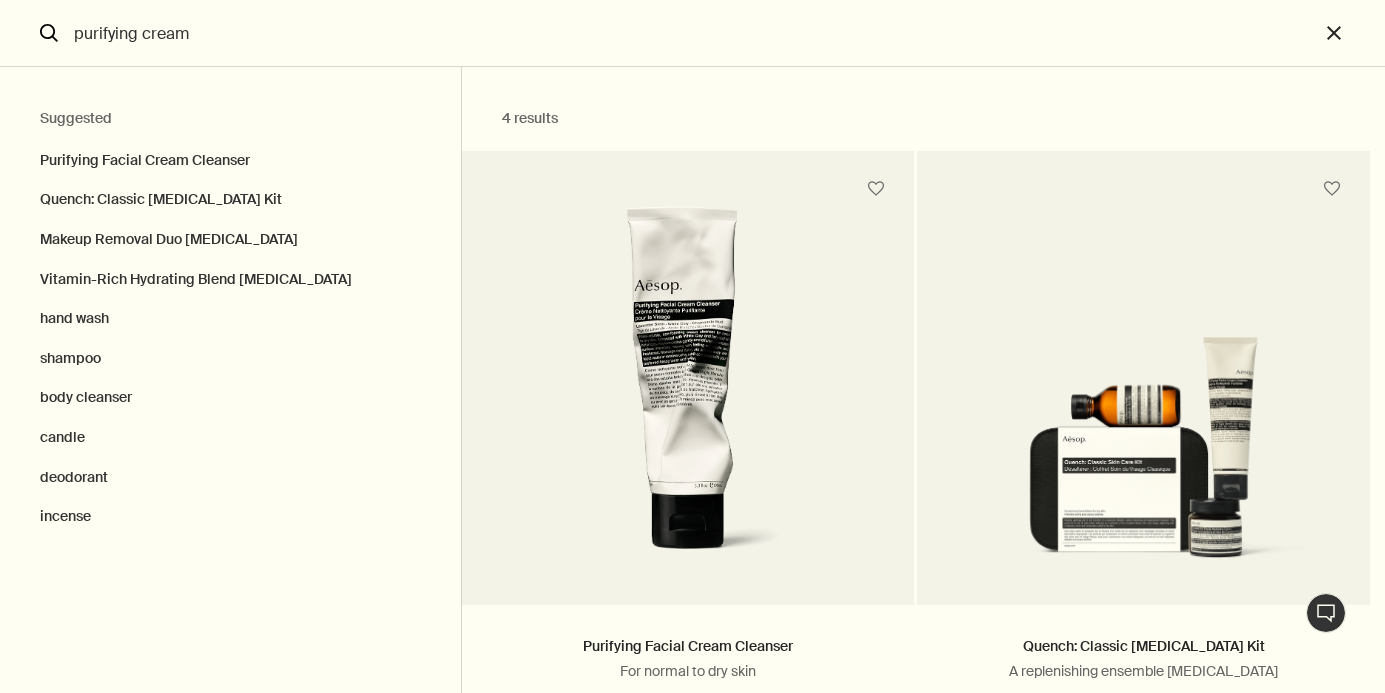 drag, startPoint x: 218, startPoint y: 32, endPoint x: 57, endPoint y: 34, distance: 161.01242 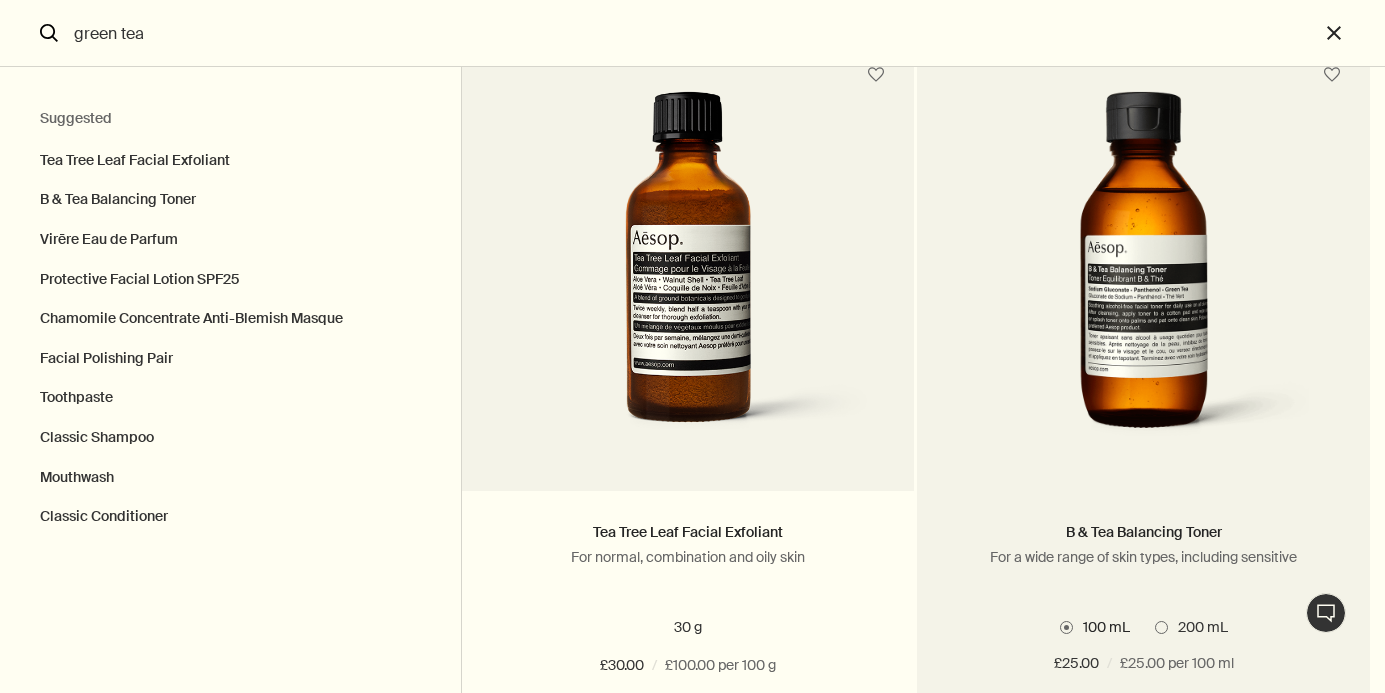 scroll, scrollTop: 277, scrollLeft: 0, axis: vertical 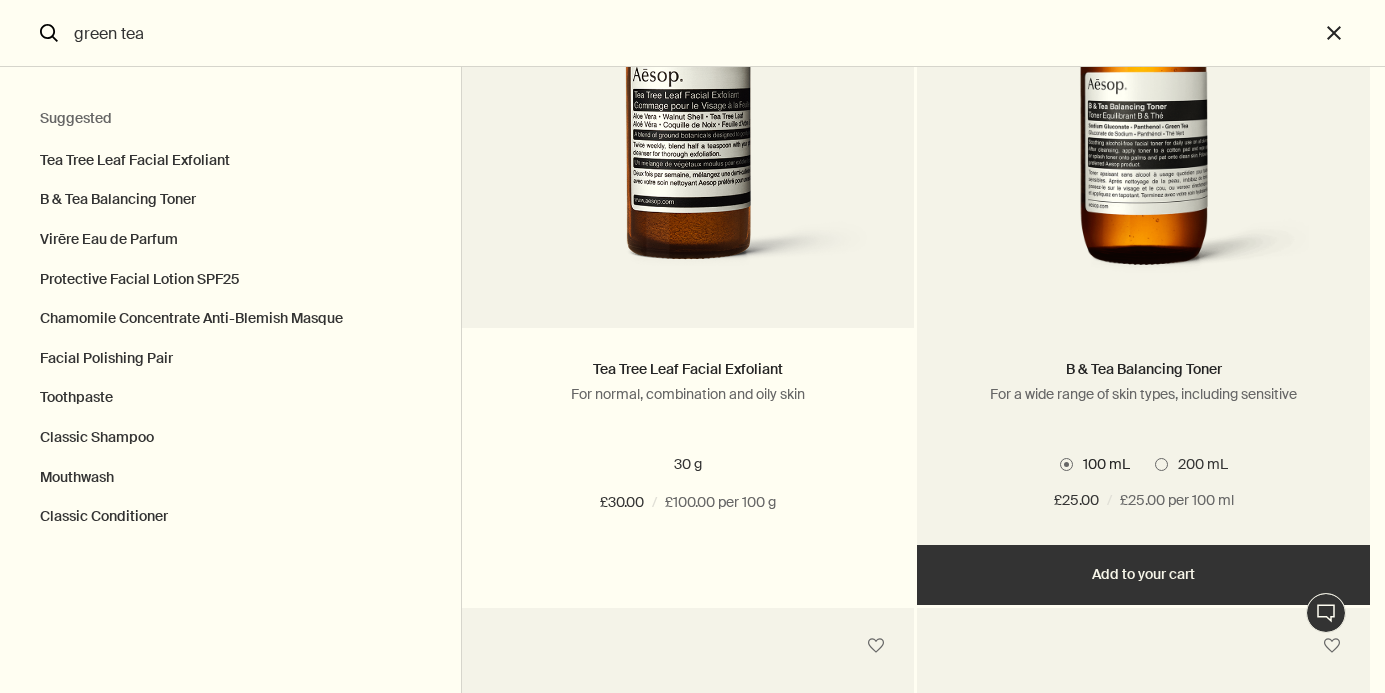 click at bounding box center (1161, 464) 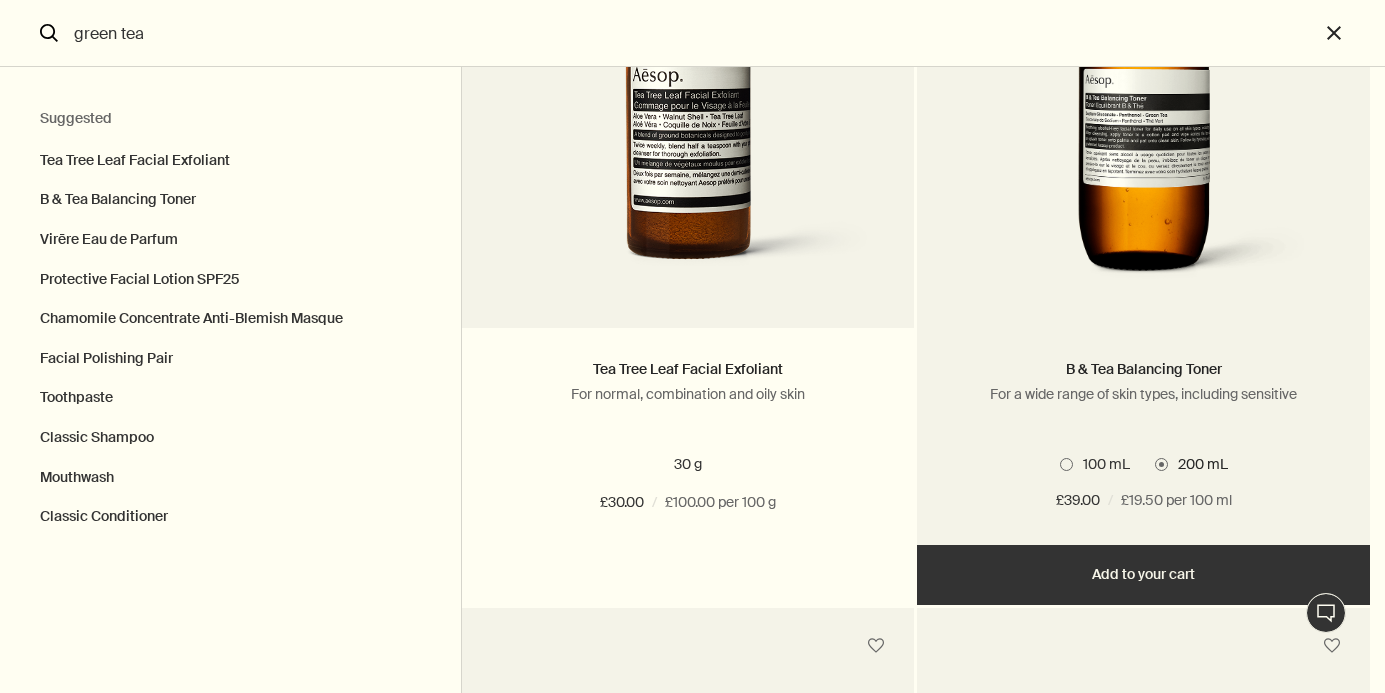 click on "Add Add to your cart" at bounding box center [1143, 575] 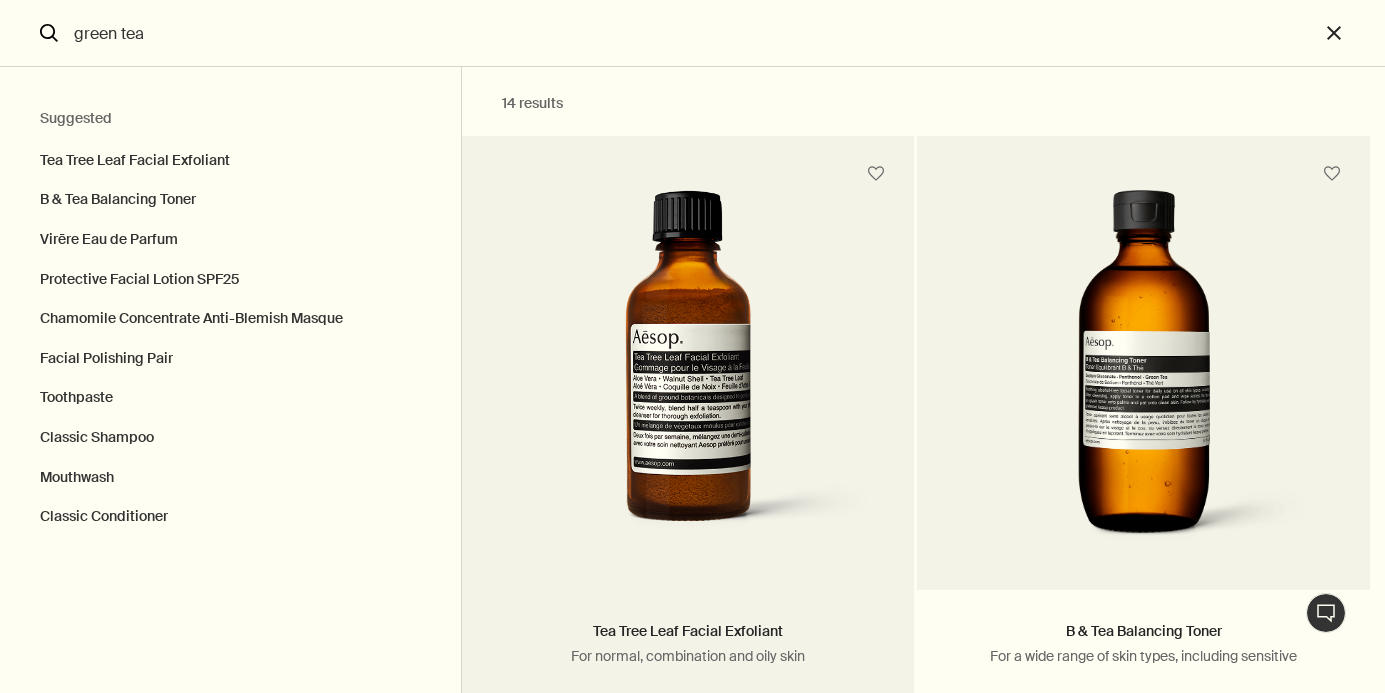 scroll, scrollTop: 0, scrollLeft: 0, axis: both 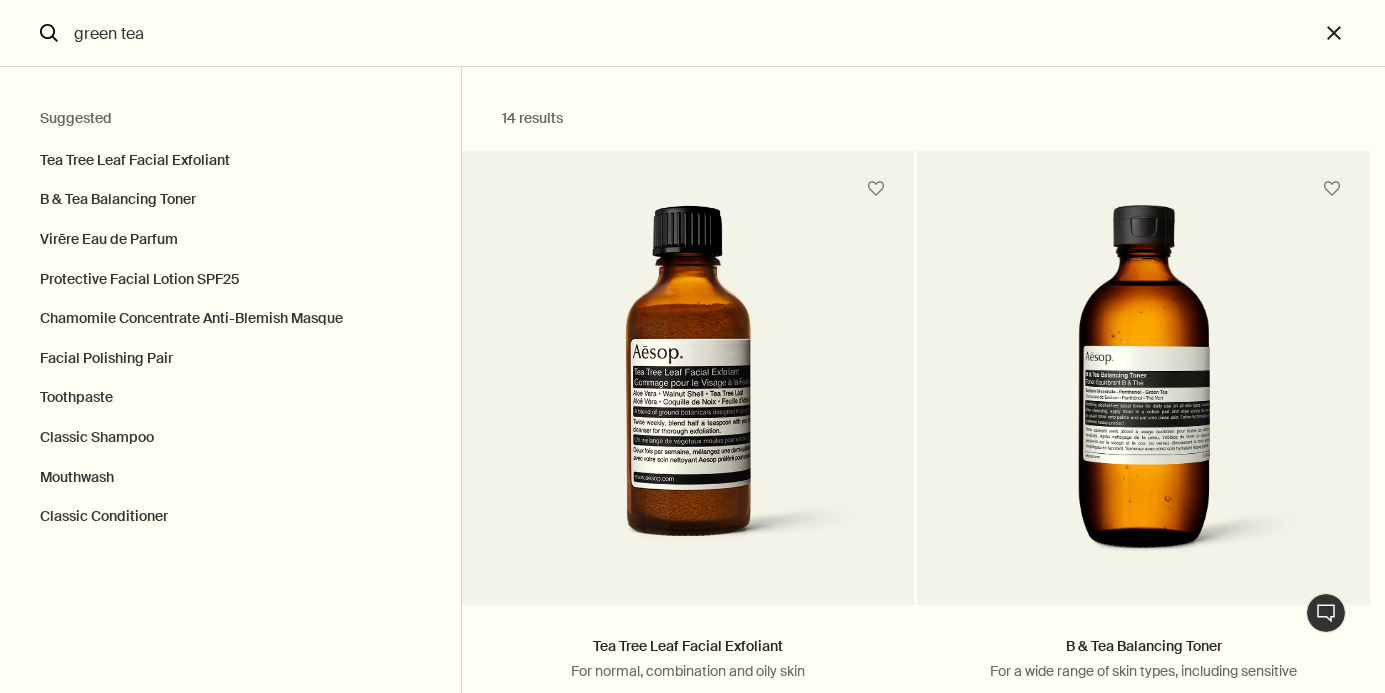 drag, startPoint x: 187, startPoint y: 36, endPoint x: 5, endPoint y: 36, distance: 182 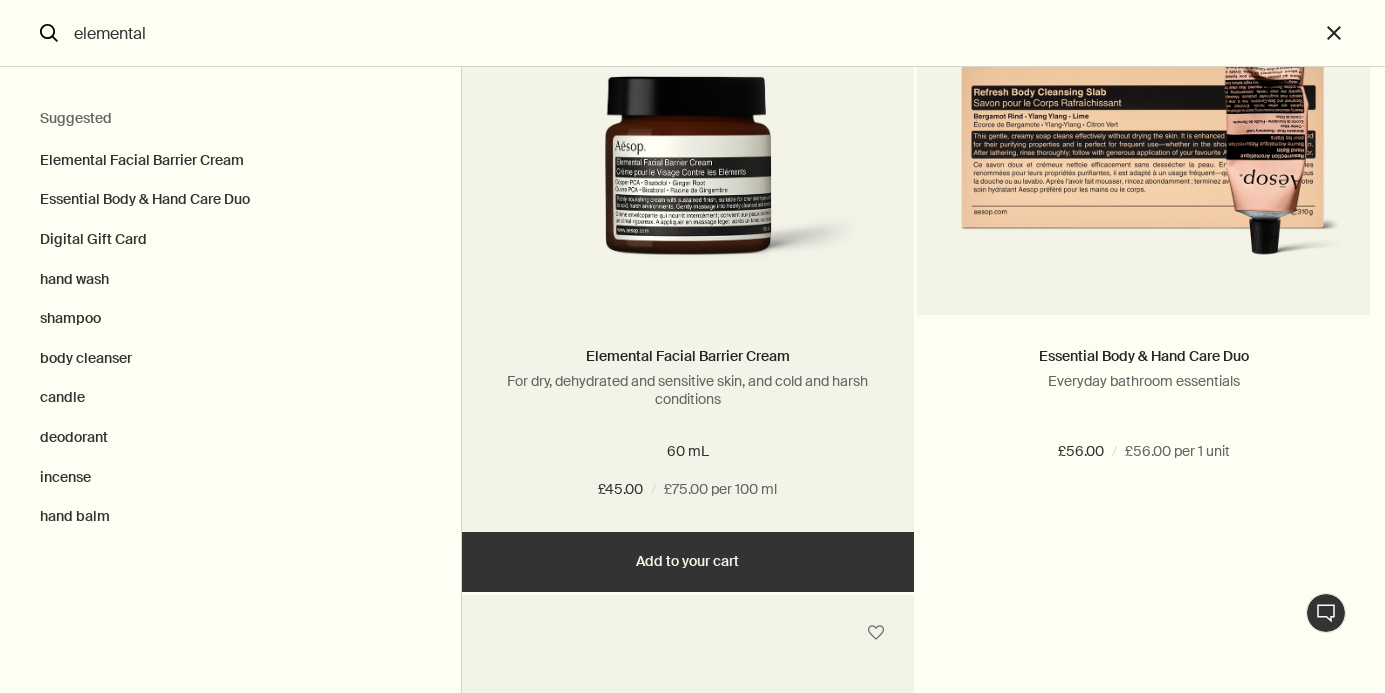 scroll, scrollTop: 437, scrollLeft: 0, axis: vertical 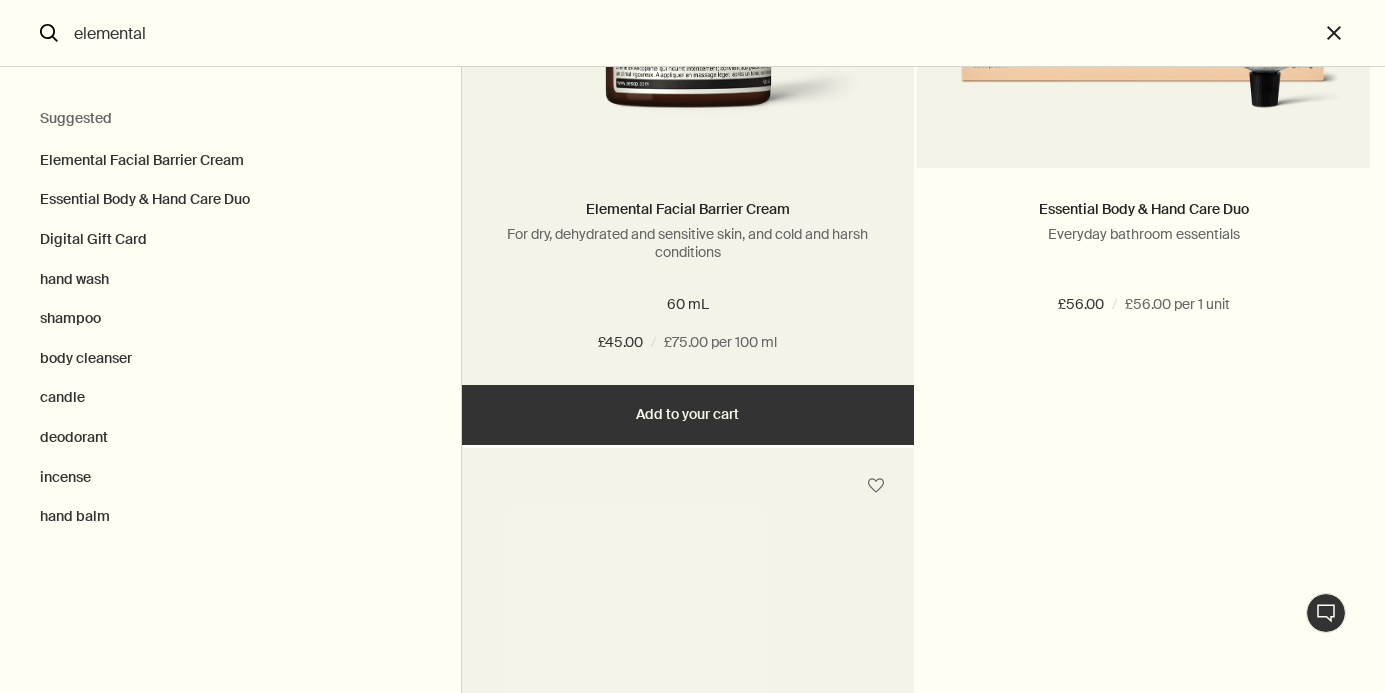 type on "elemental" 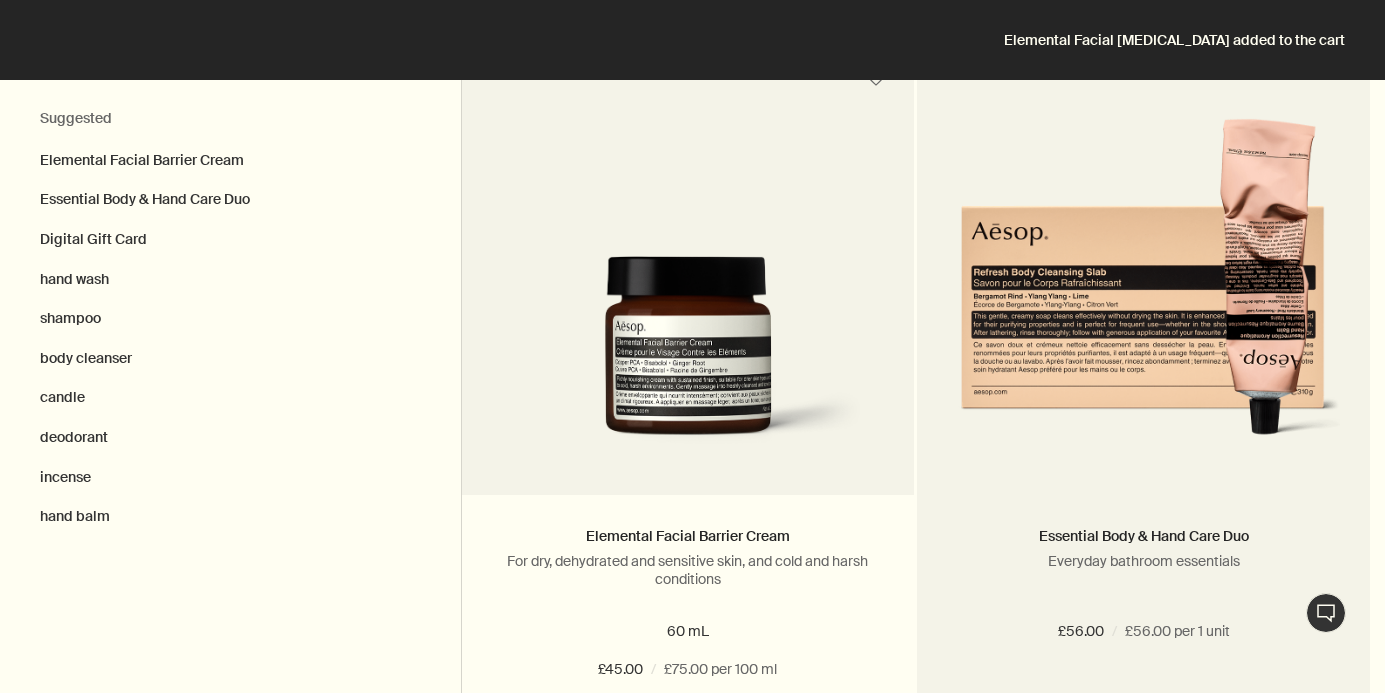 scroll, scrollTop: 0, scrollLeft: 0, axis: both 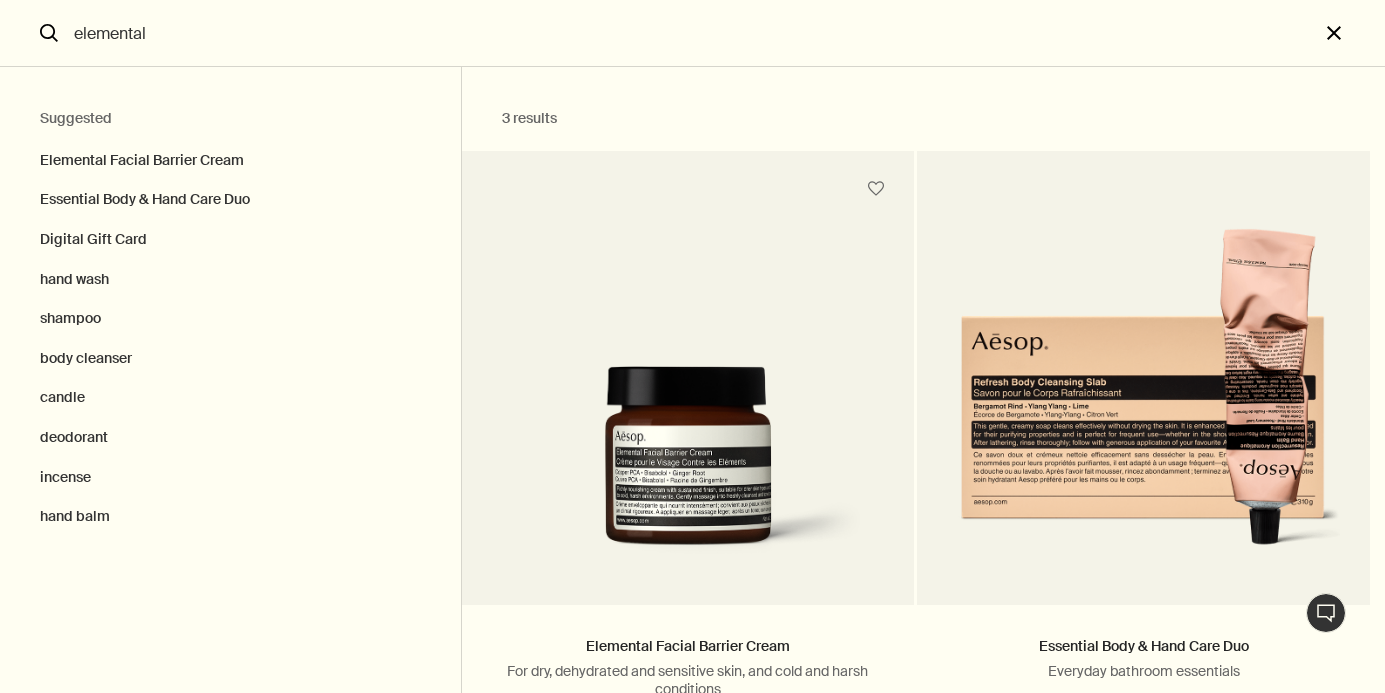 click on "close" at bounding box center (1352, 33) 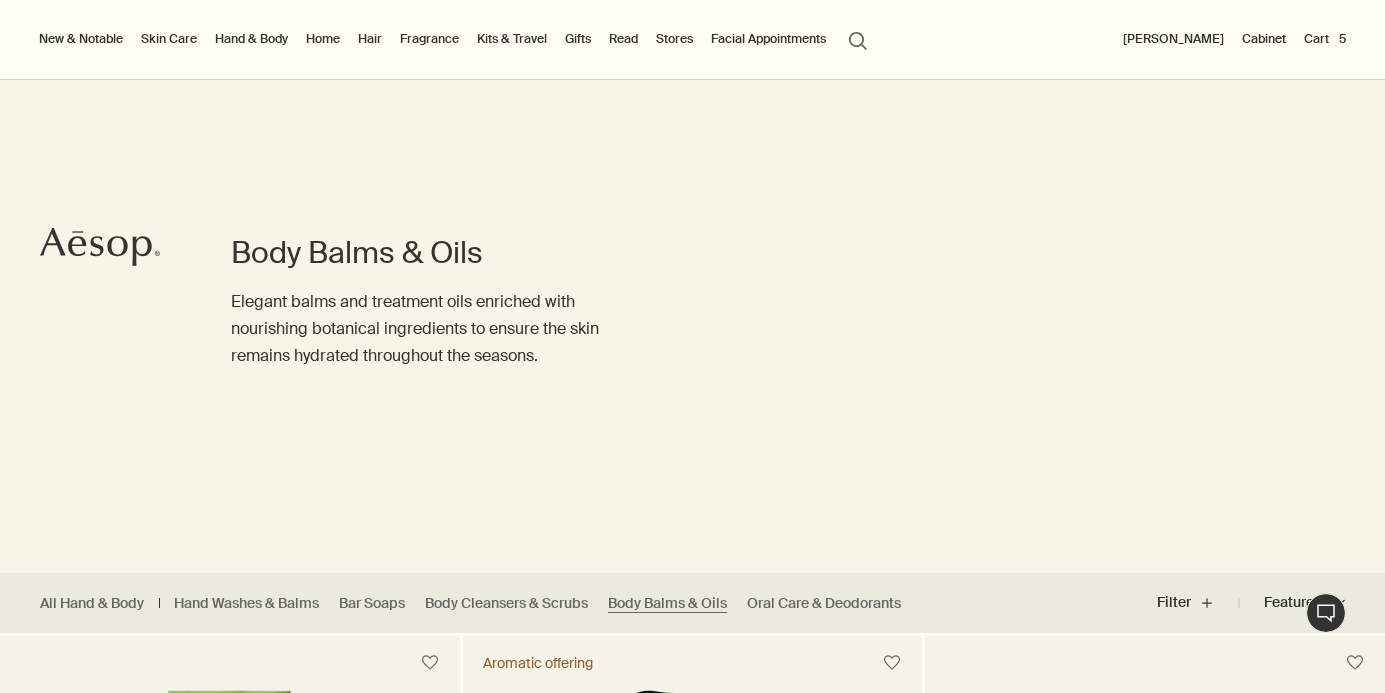 type 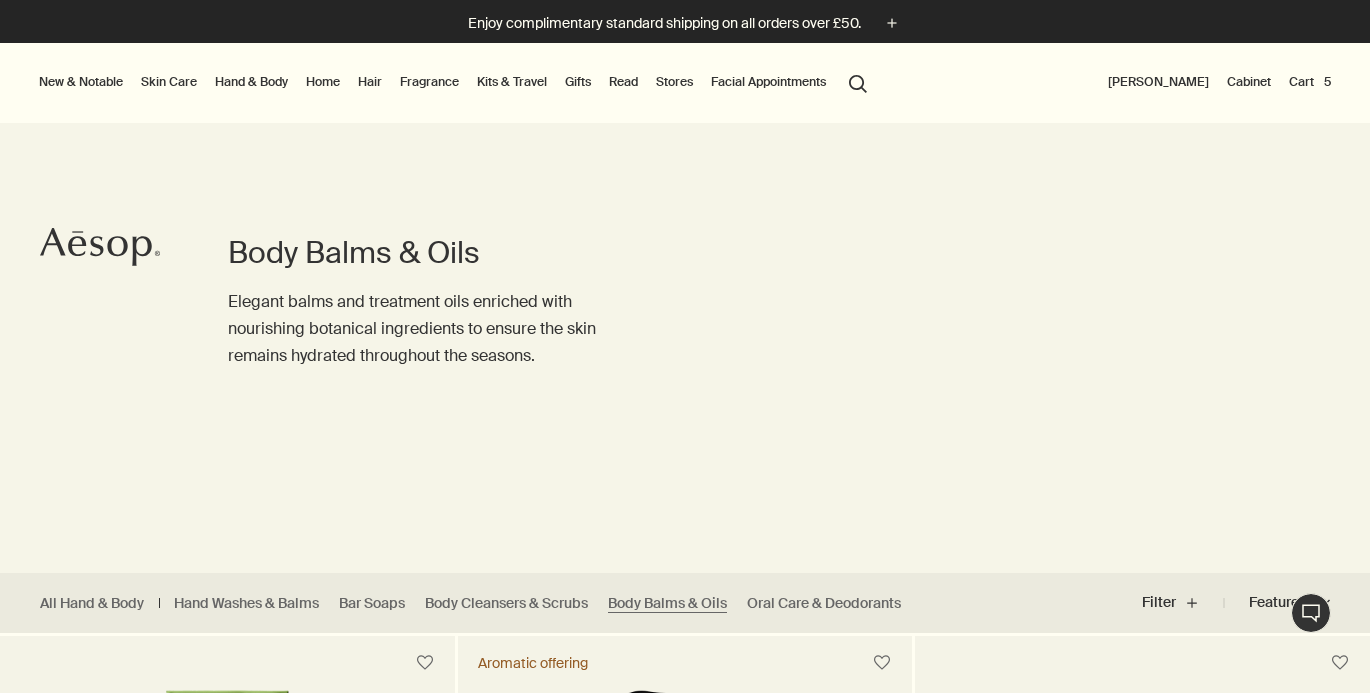 click on "Cart 5" at bounding box center [1310, 82] 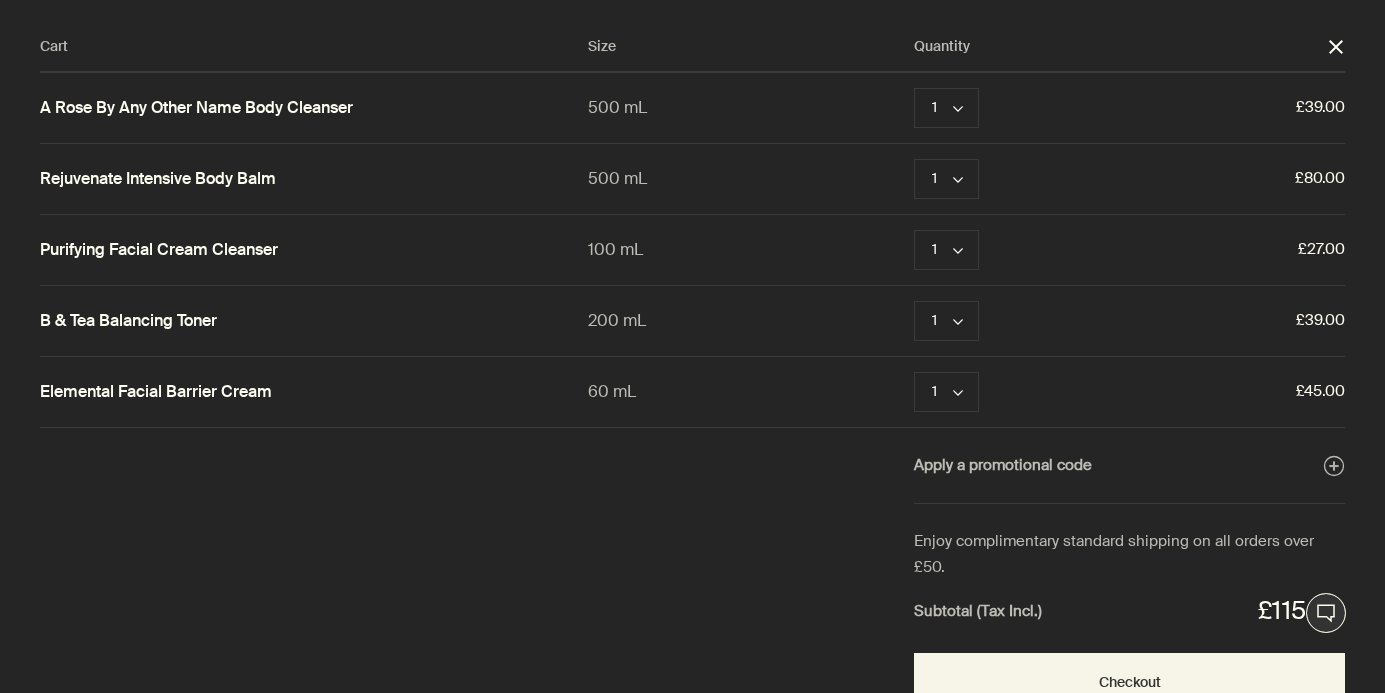 scroll, scrollTop: 0, scrollLeft: 0, axis: both 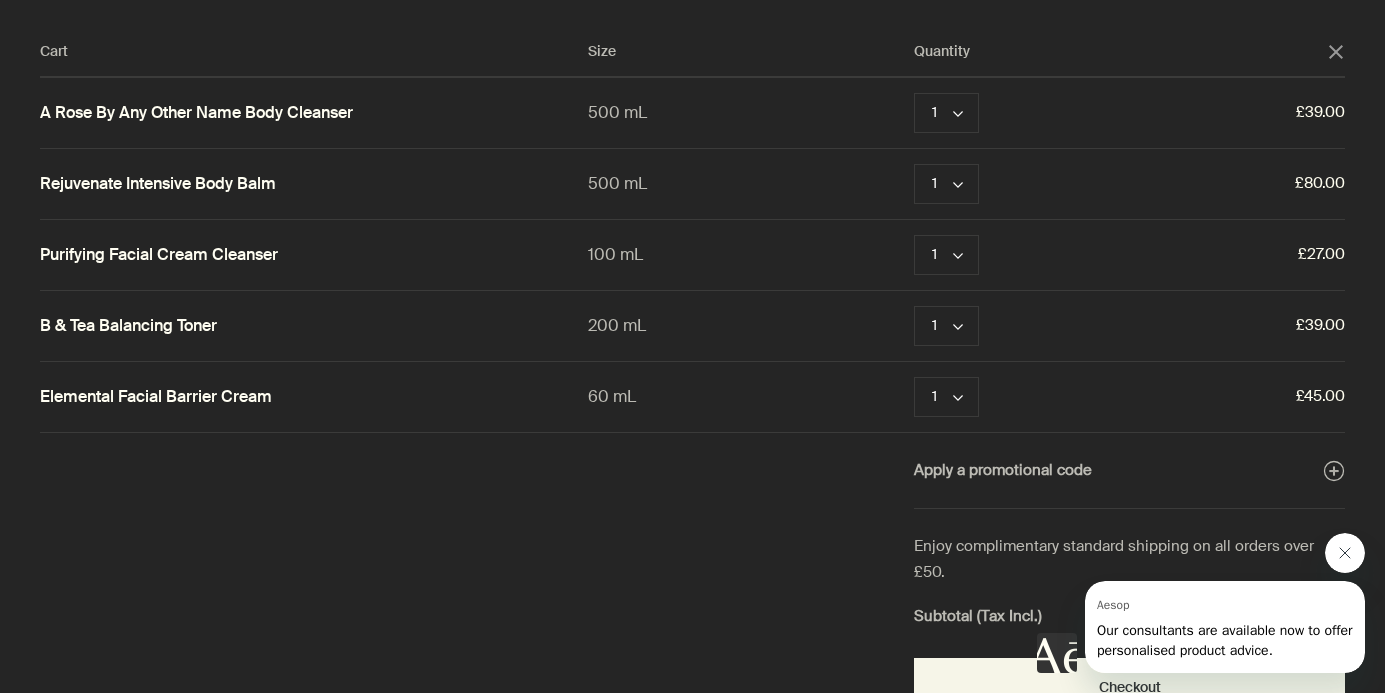 click 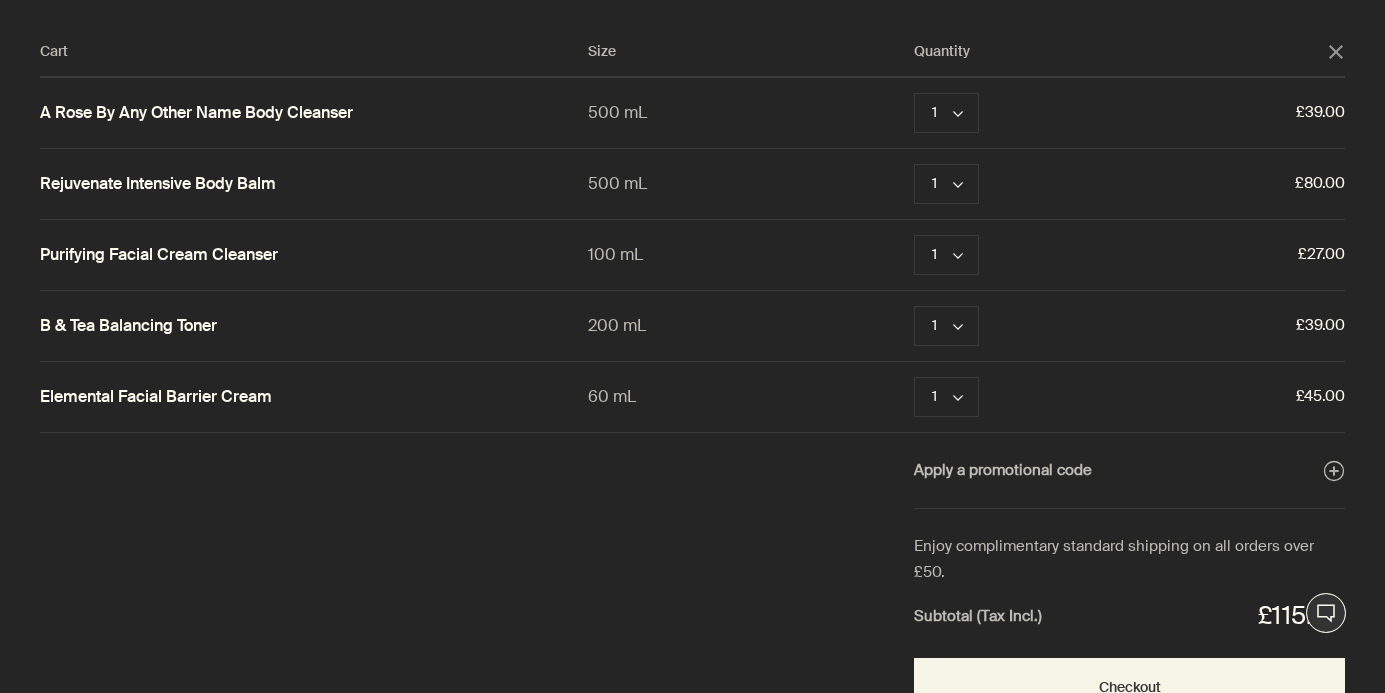click 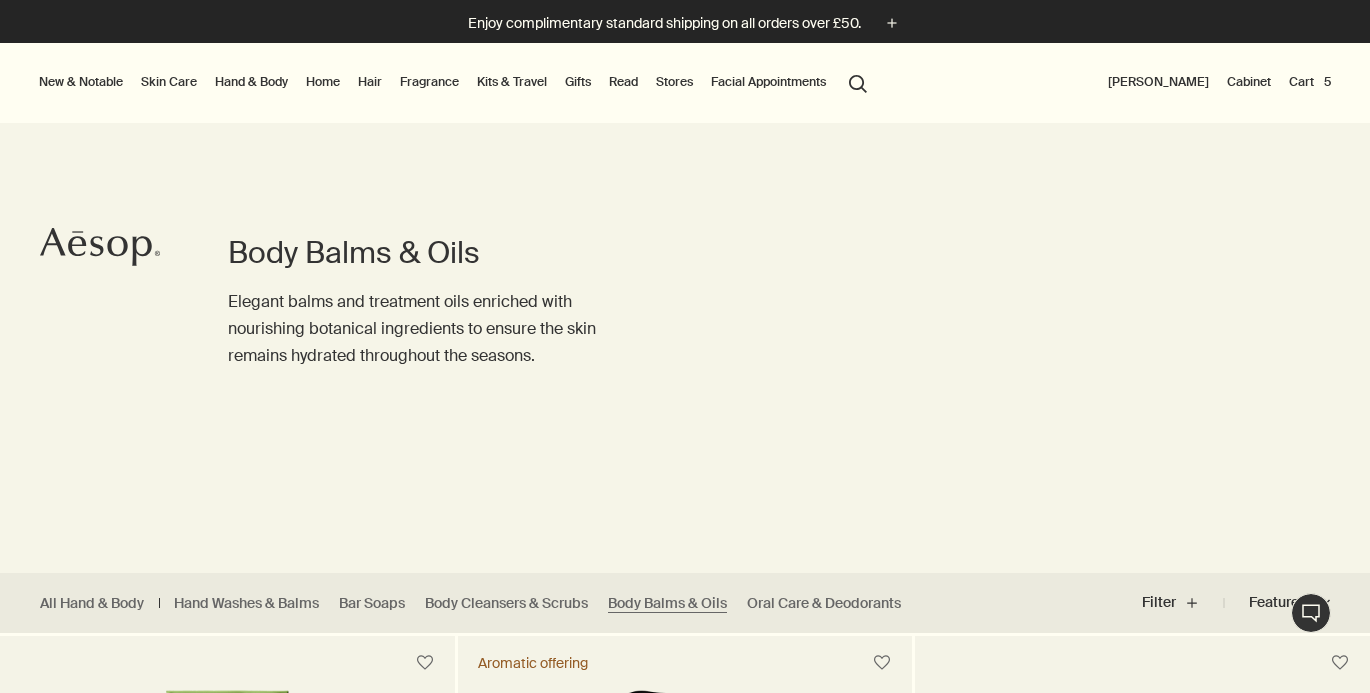 click on "Hand & Body" at bounding box center (251, 82) 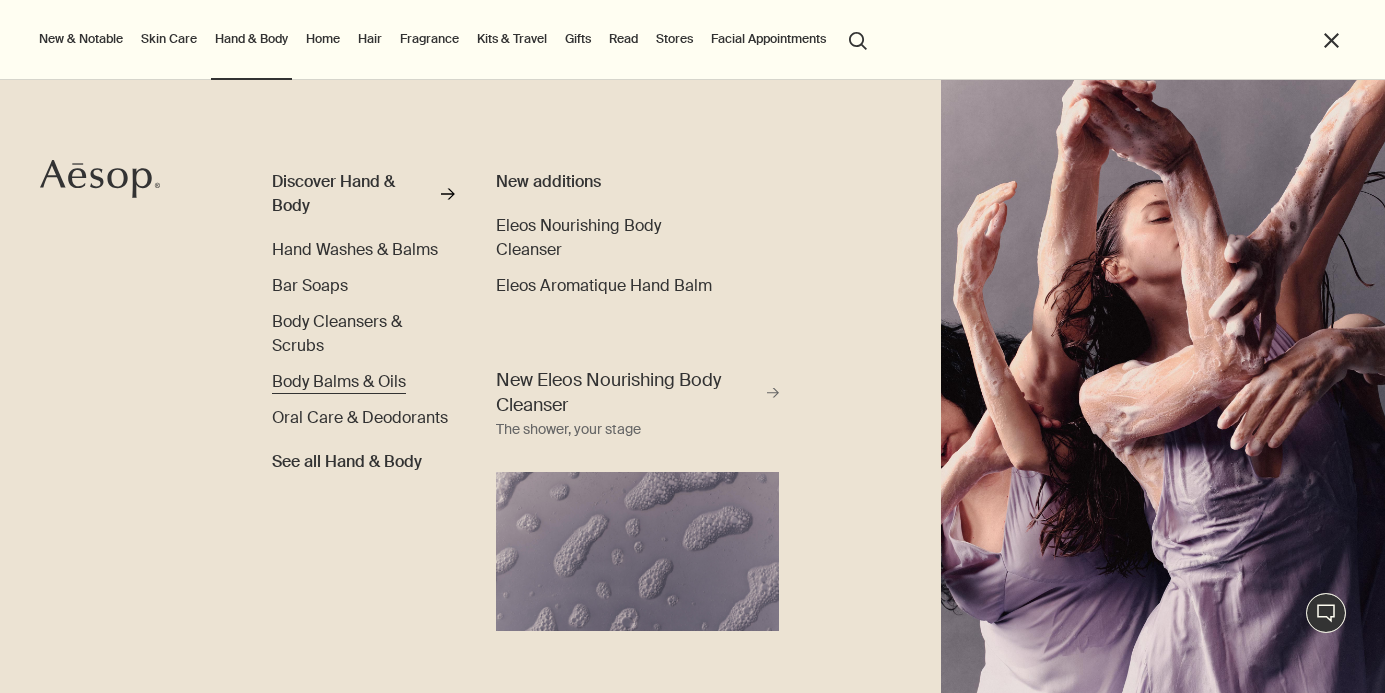 click on "Body Balms & Oils" at bounding box center (339, 381) 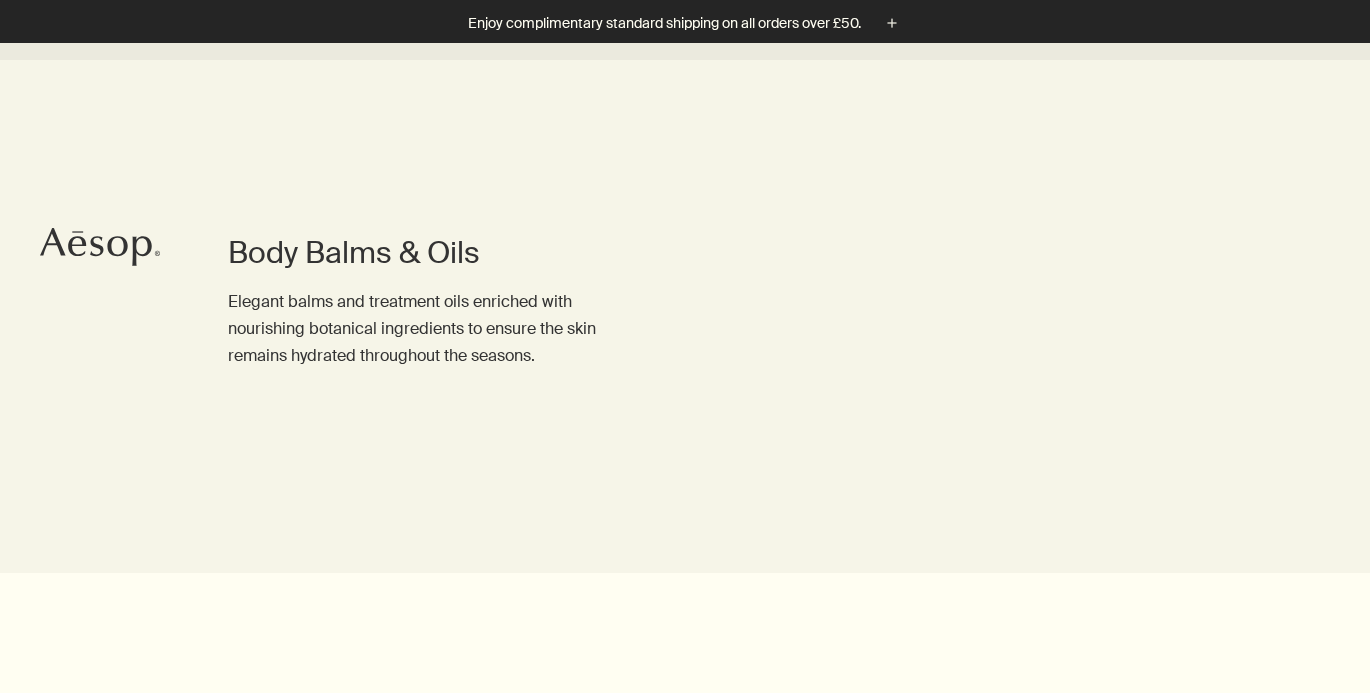 scroll, scrollTop: 985, scrollLeft: 0, axis: vertical 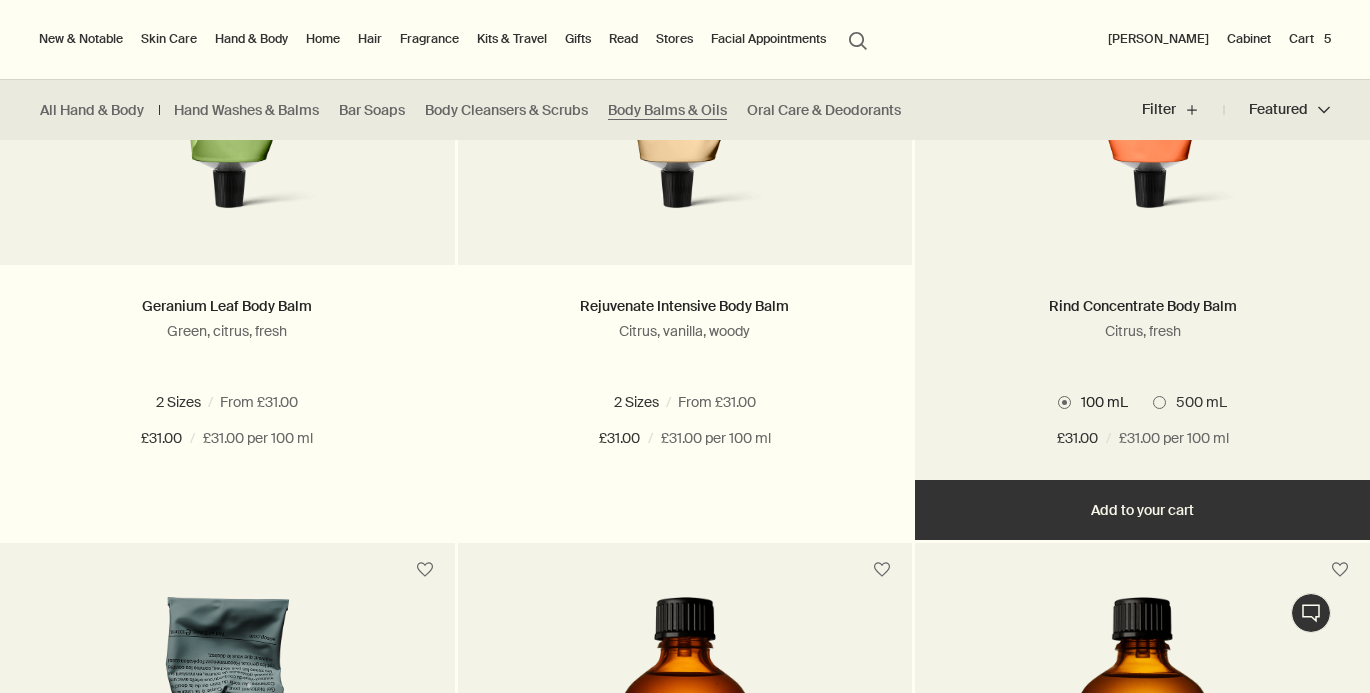 click on "500 mL" at bounding box center [1196, 402] 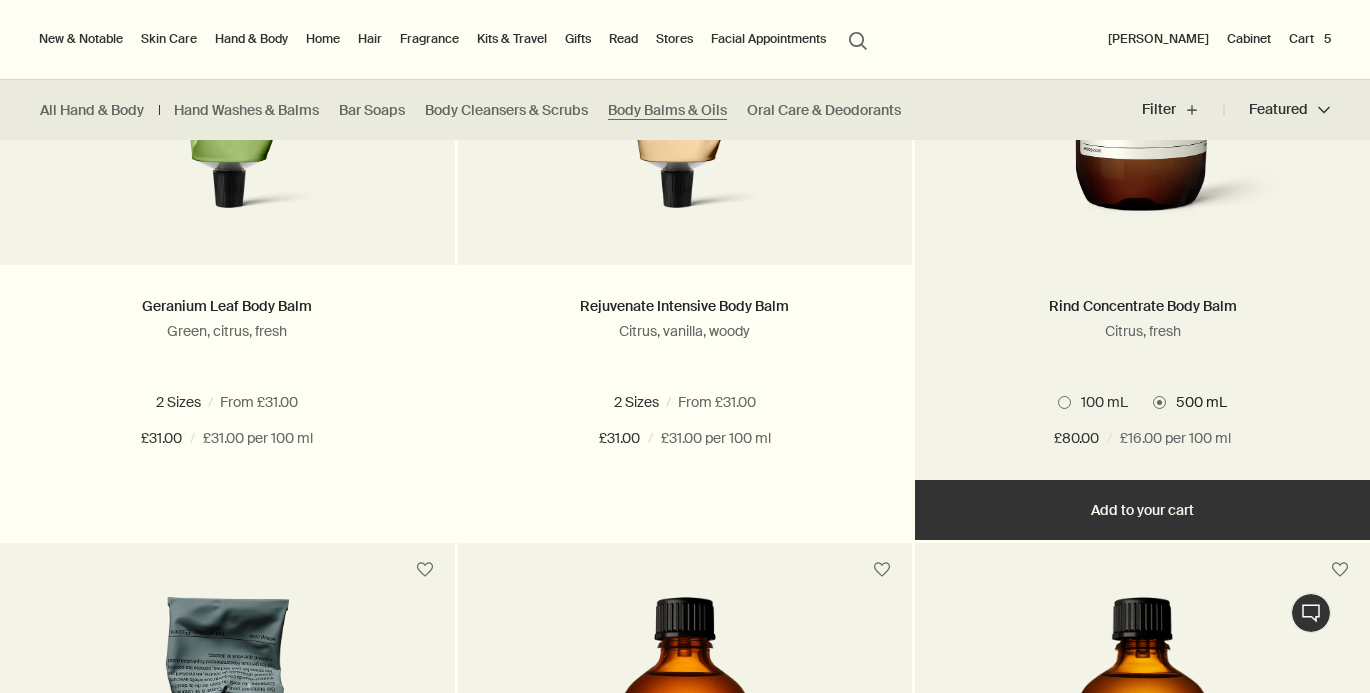 click at bounding box center (1064, 402) 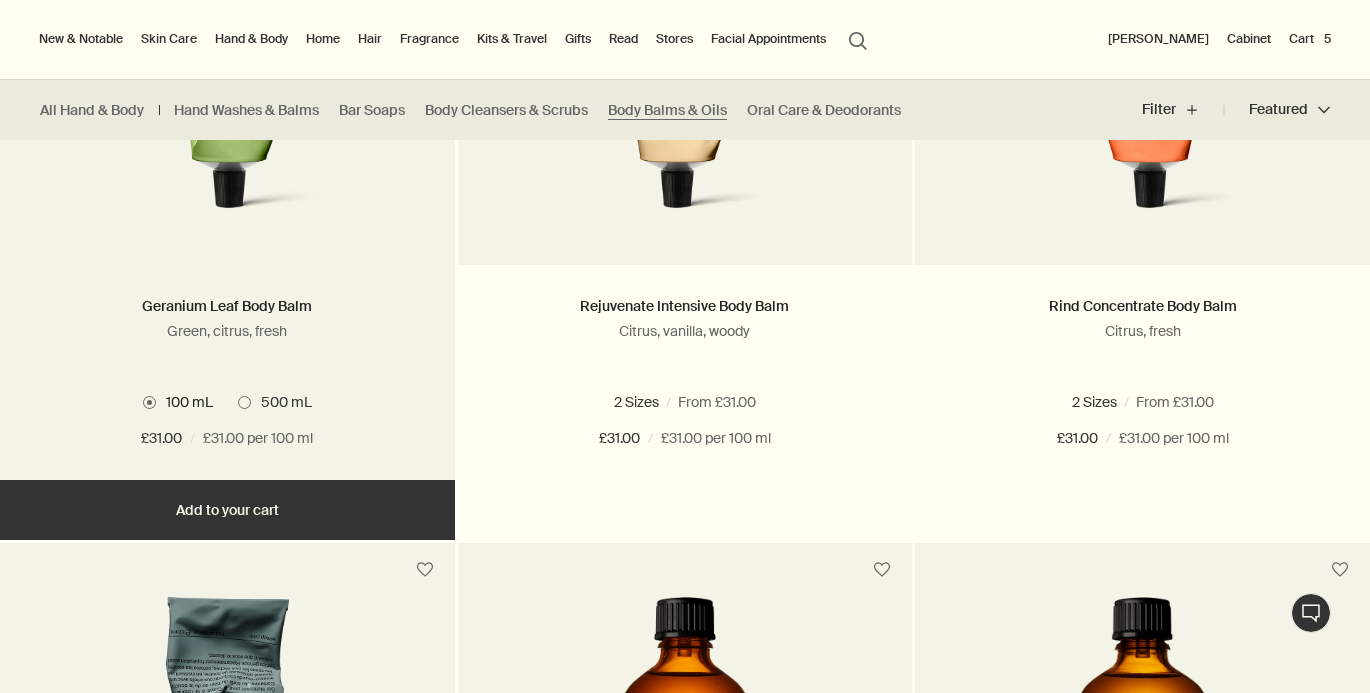click at bounding box center [244, 402] 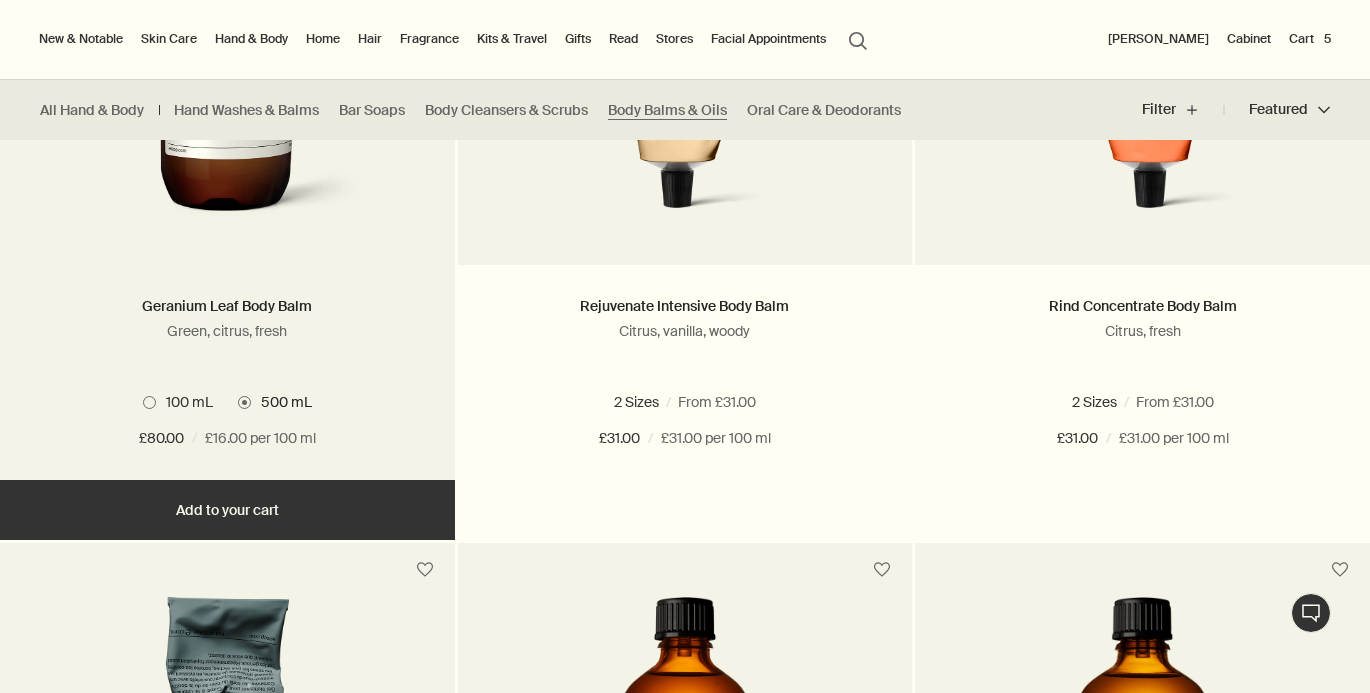 click at bounding box center (149, 402) 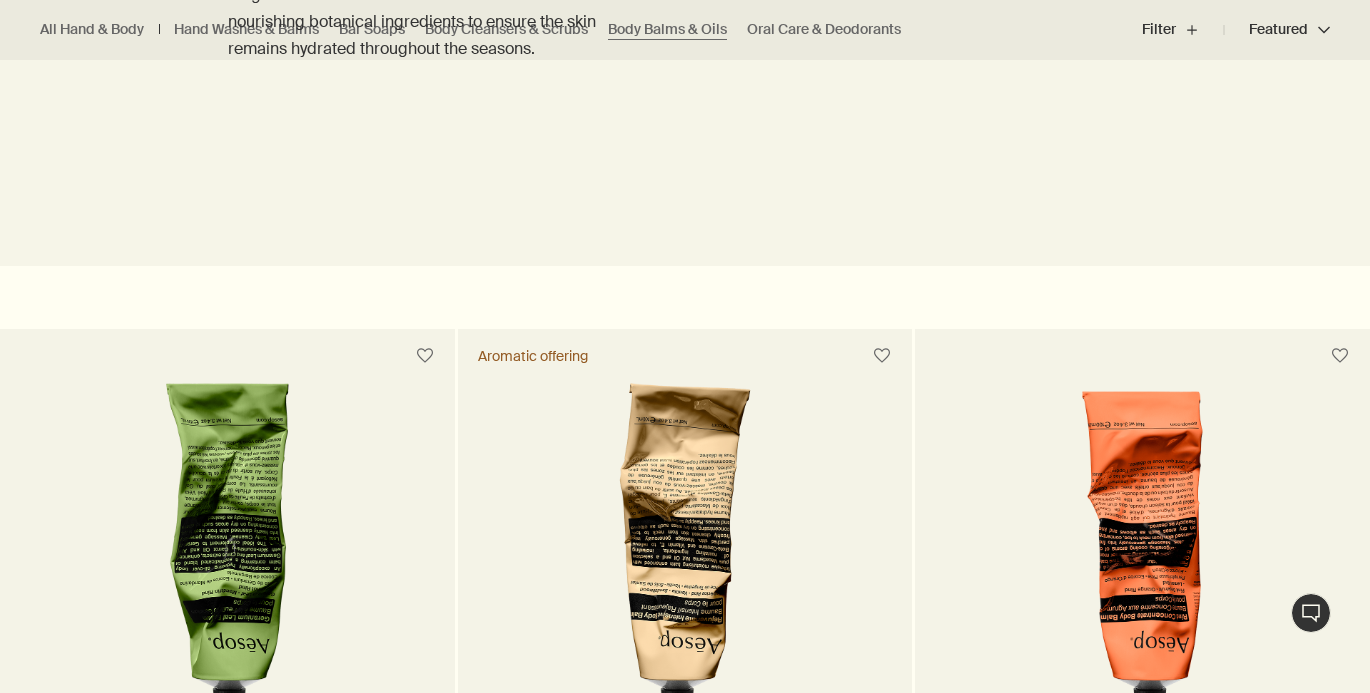 scroll, scrollTop: 966, scrollLeft: 0, axis: vertical 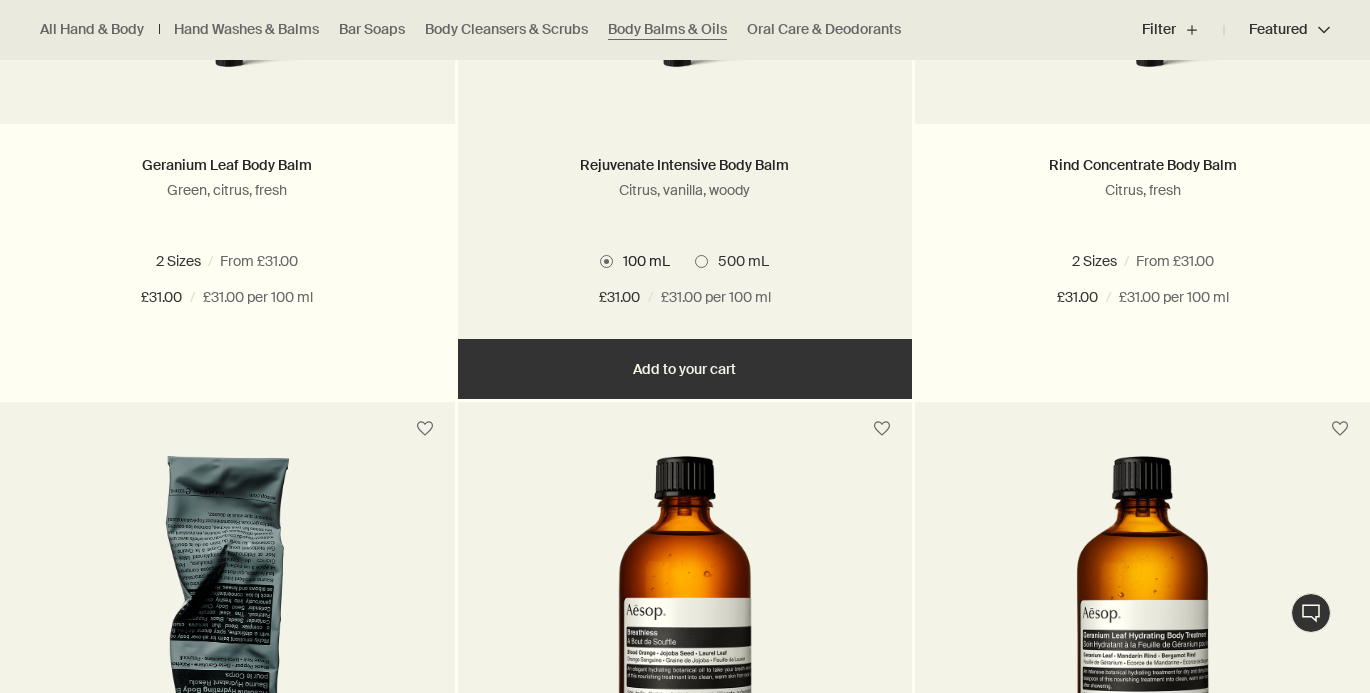 click on "Add Add to your cart" at bounding box center (685, 369) 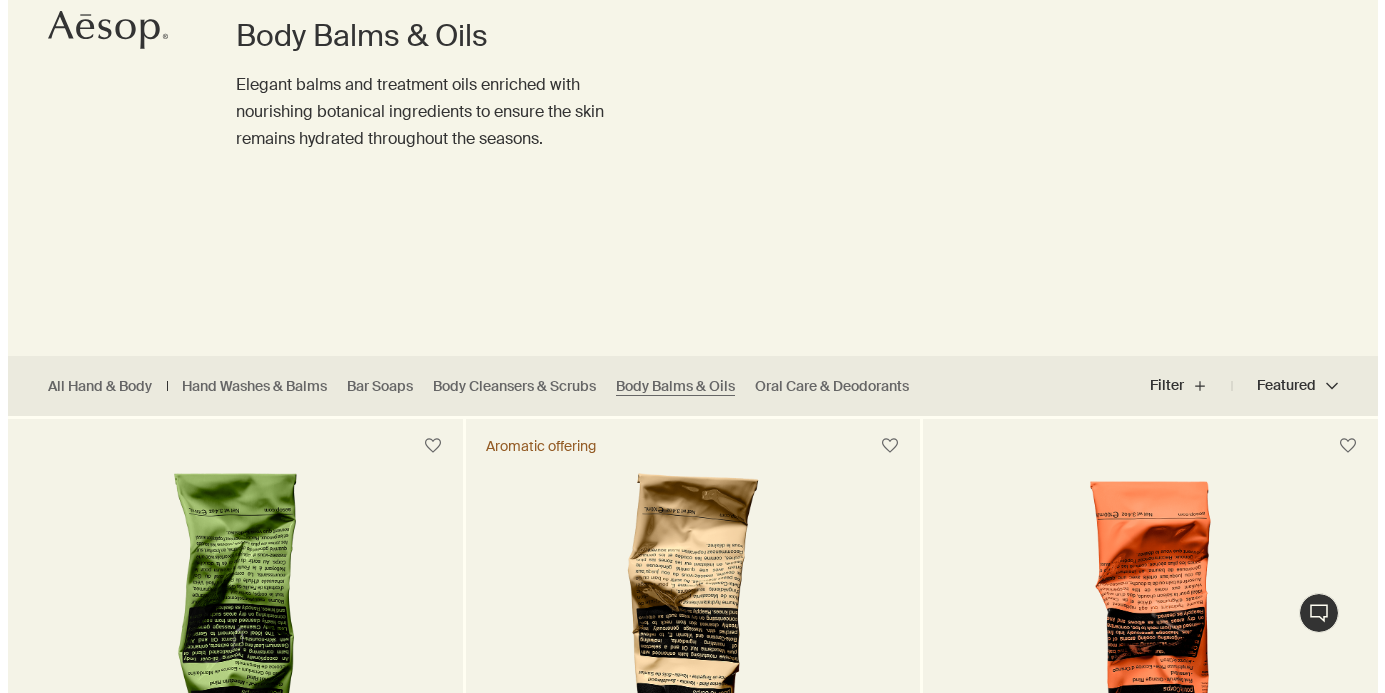 scroll, scrollTop: 0, scrollLeft: 0, axis: both 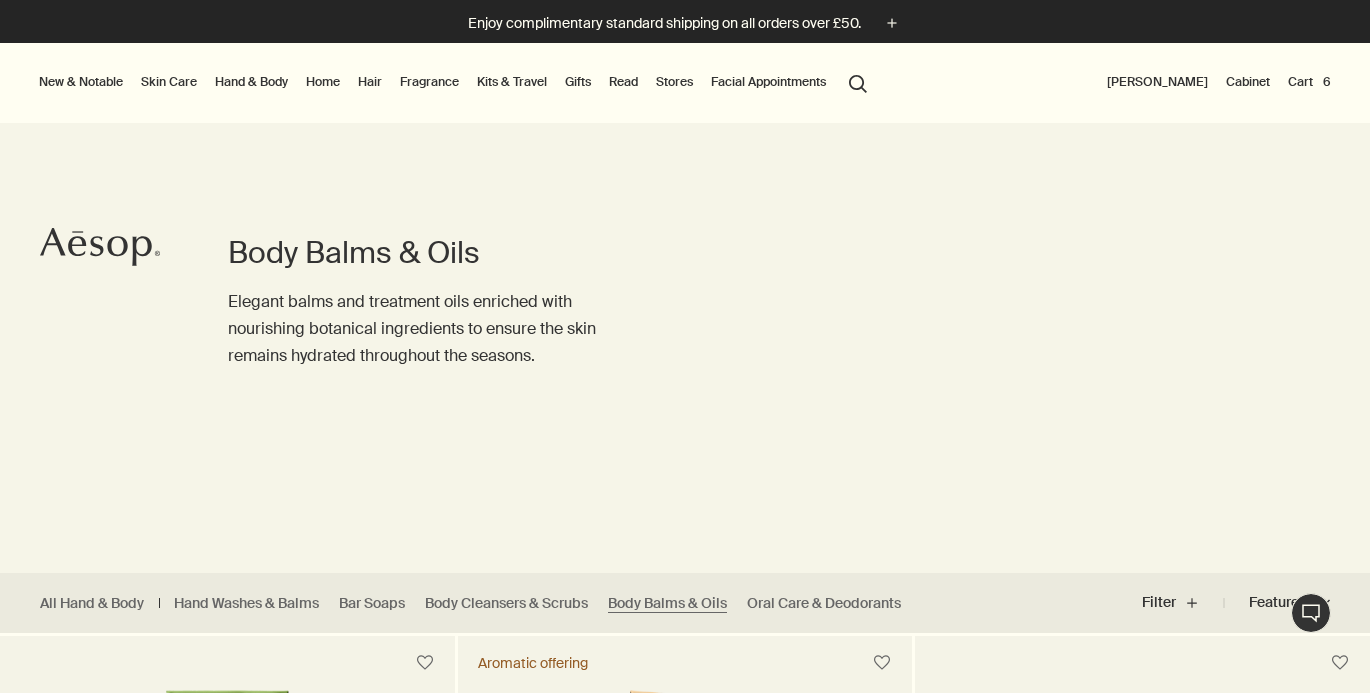 click on "Cart 6" at bounding box center (1309, 82) 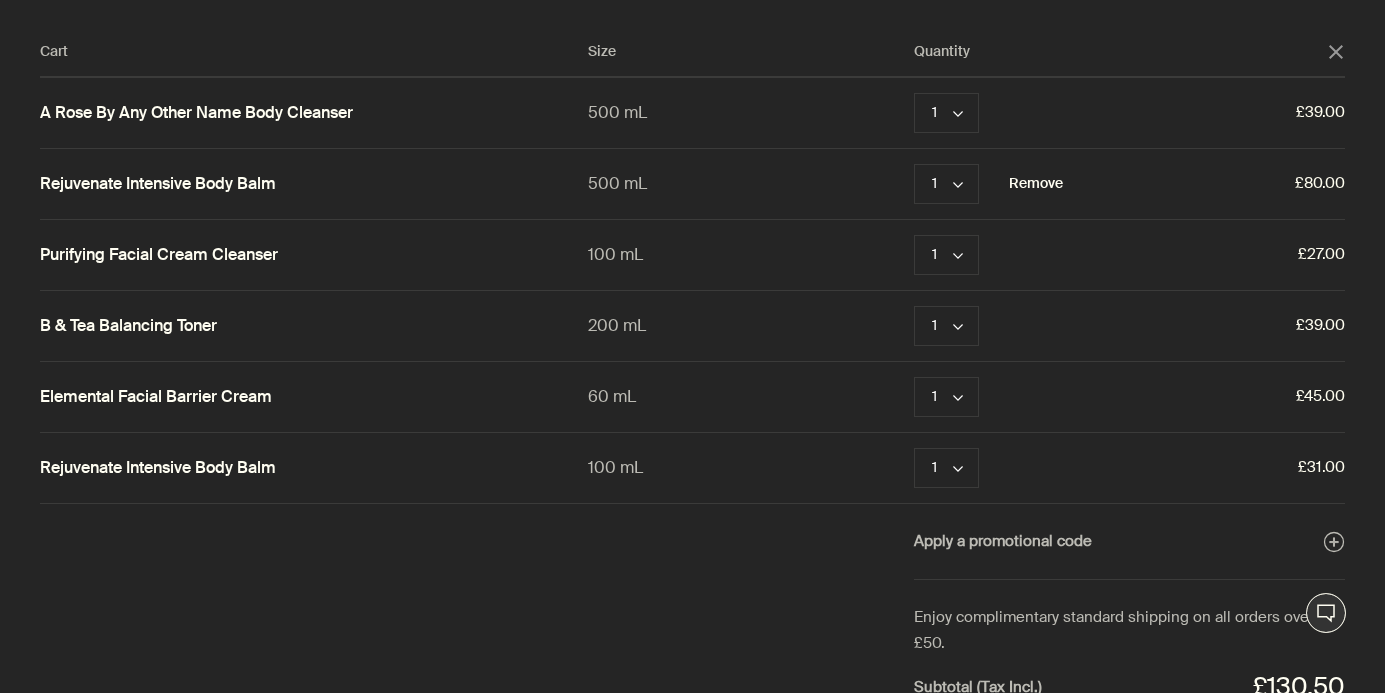 click on "Remove" at bounding box center [1036, 184] 